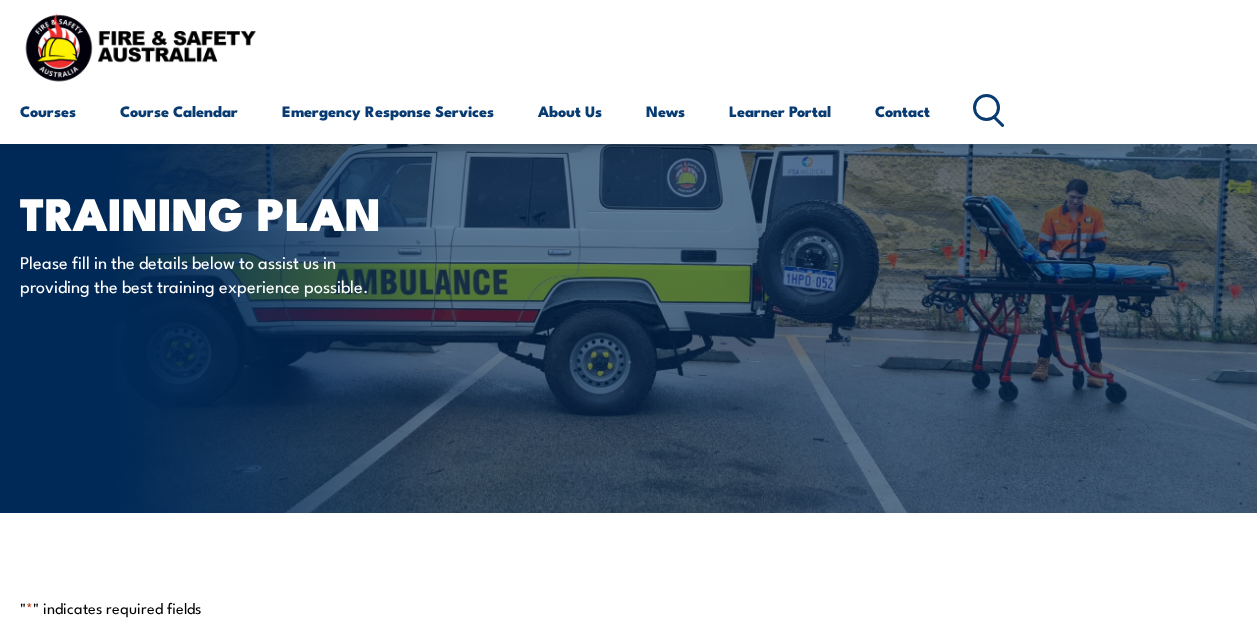 scroll, scrollTop: 334, scrollLeft: 0, axis: vertical 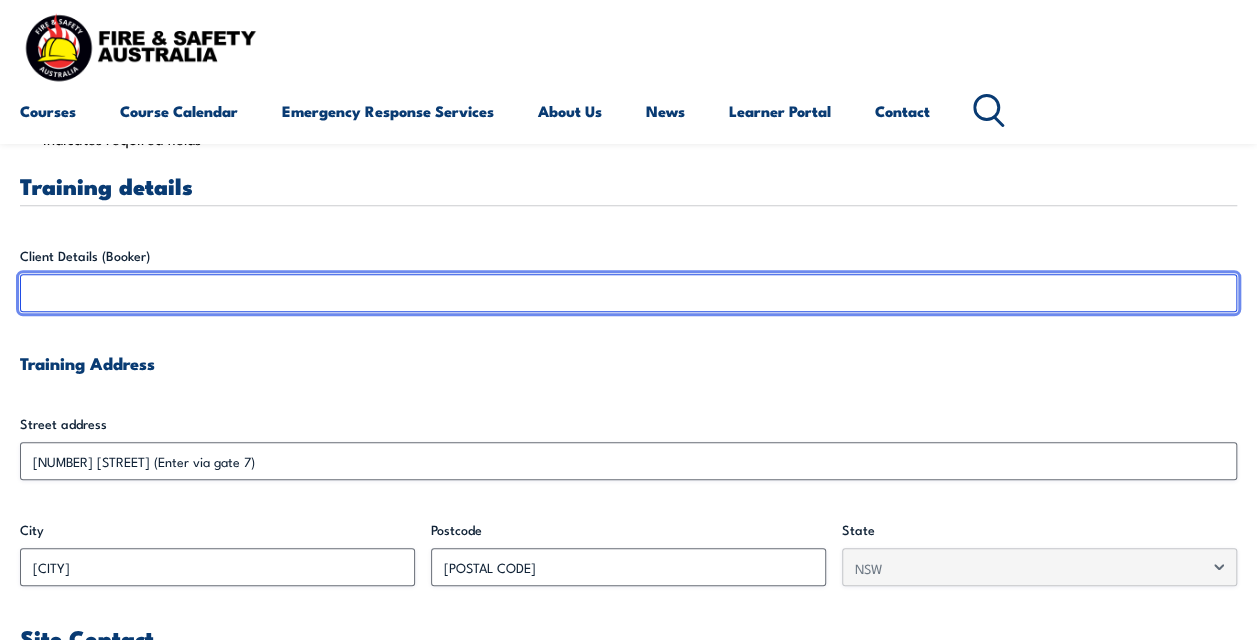 click on "Client Details (Booker)" at bounding box center [628, 293] 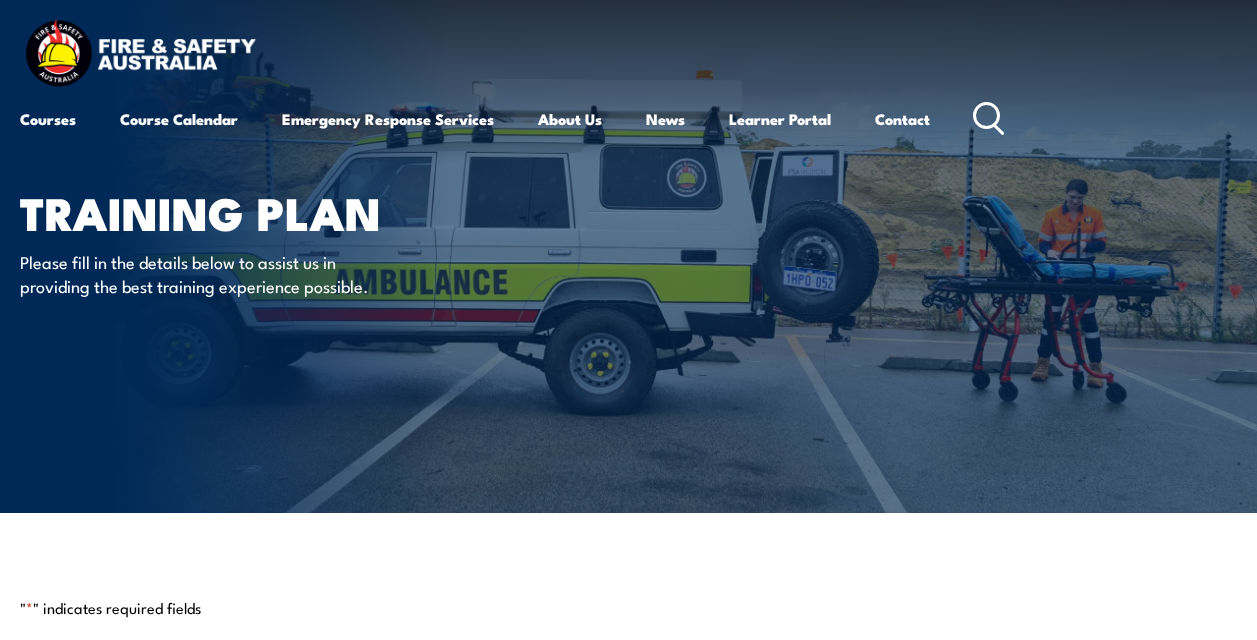 scroll, scrollTop: 0, scrollLeft: 0, axis: both 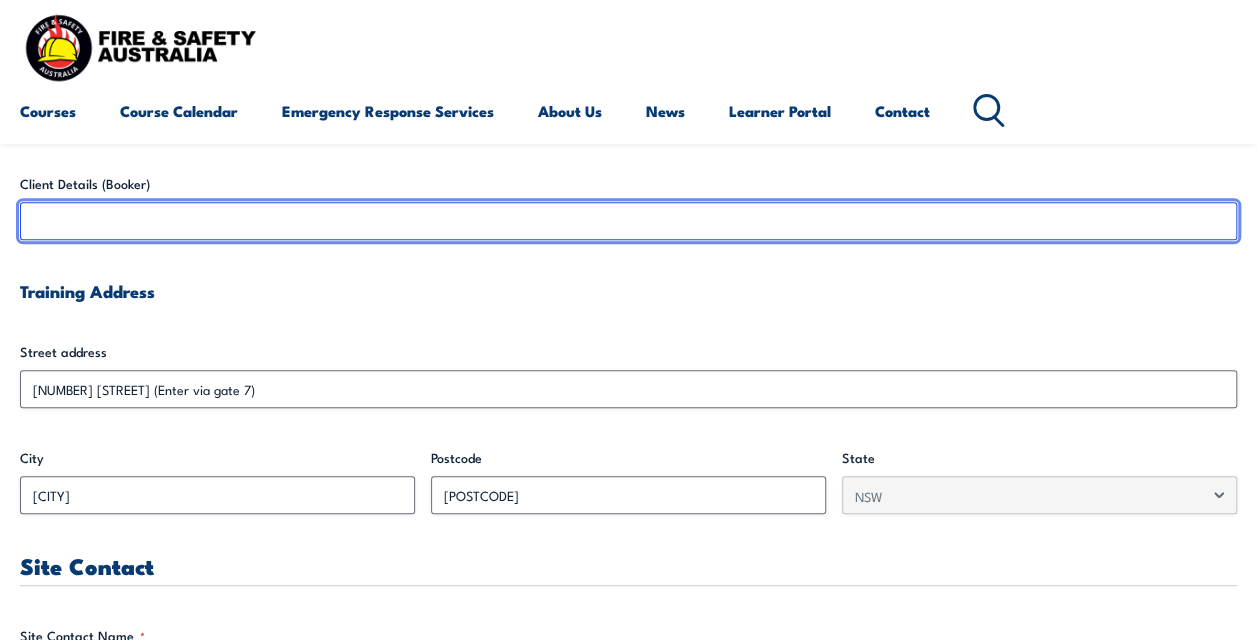 click on "Client Details (Booker)" at bounding box center [628, 221] 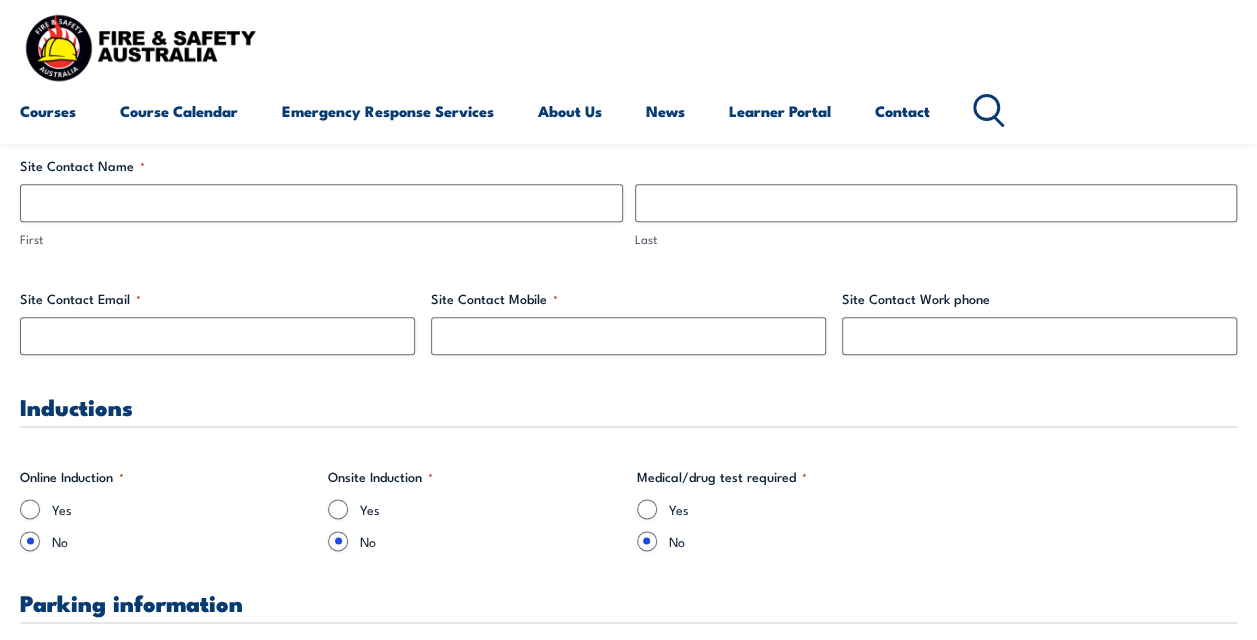 scroll, scrollTop: 1012, scrollLeft: 0, axis: vertical 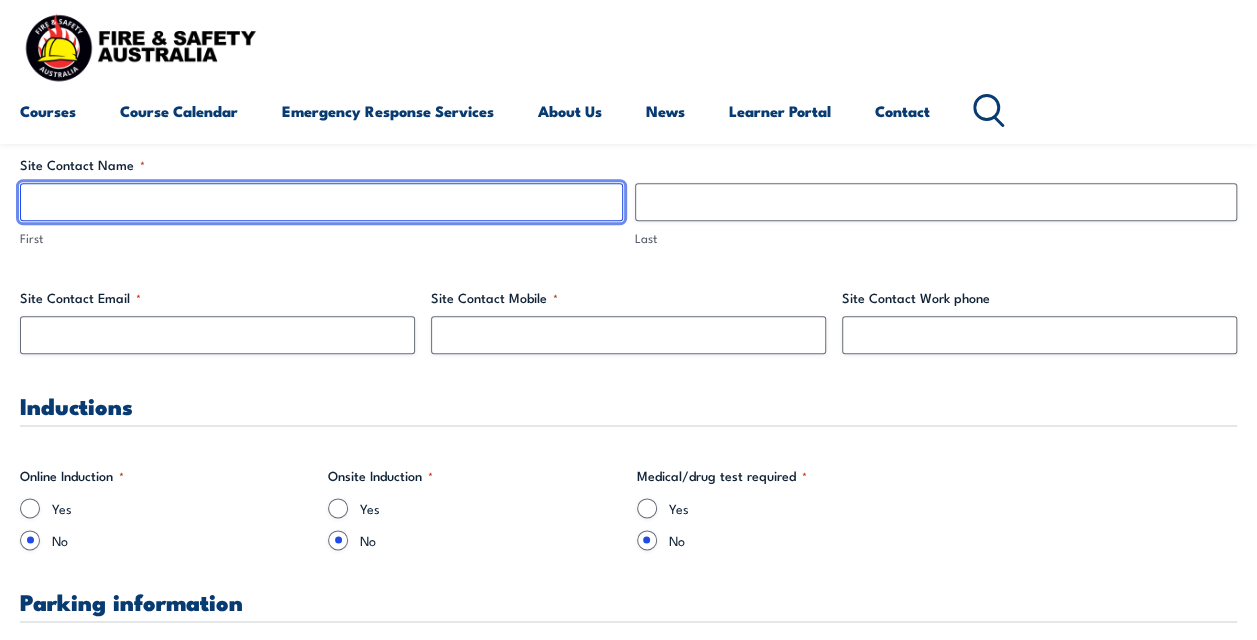 click on "First" at bounding box center (321, 202) 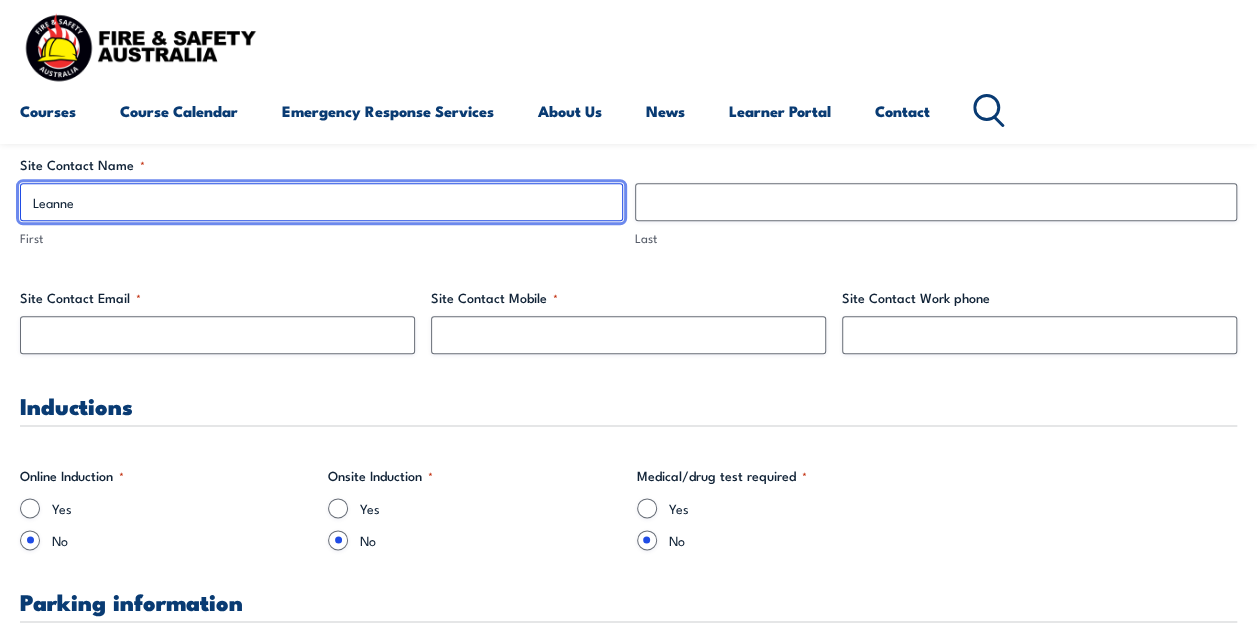 type on "Leanne" 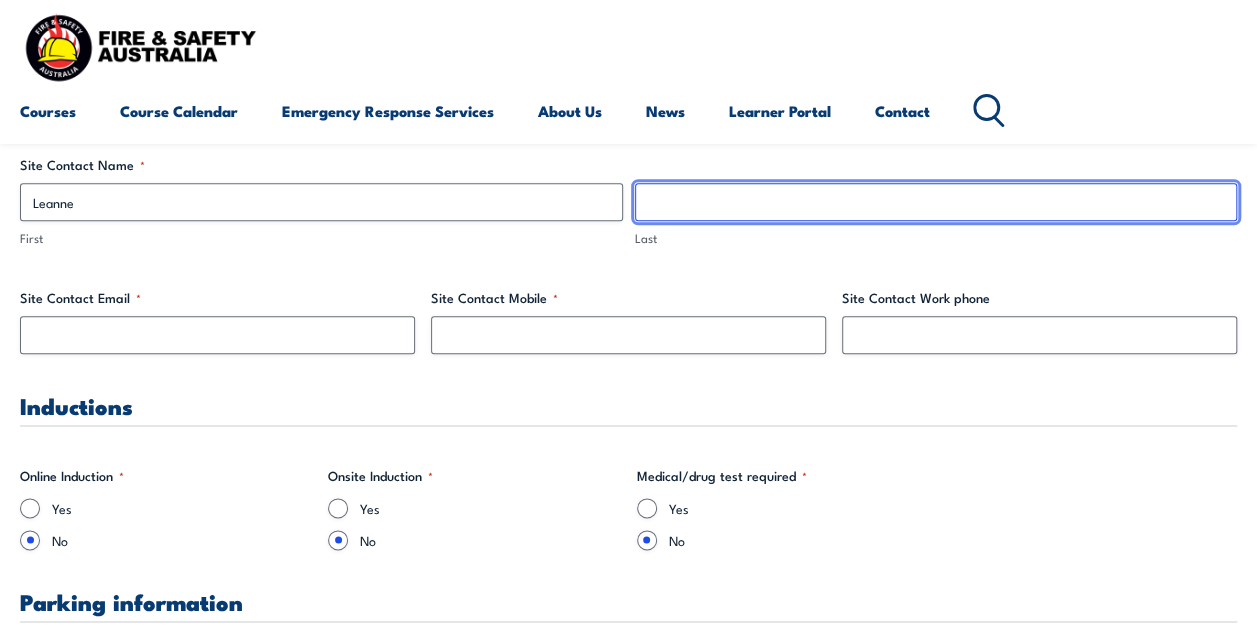 click on "Last" at bounding box center [936, 202] 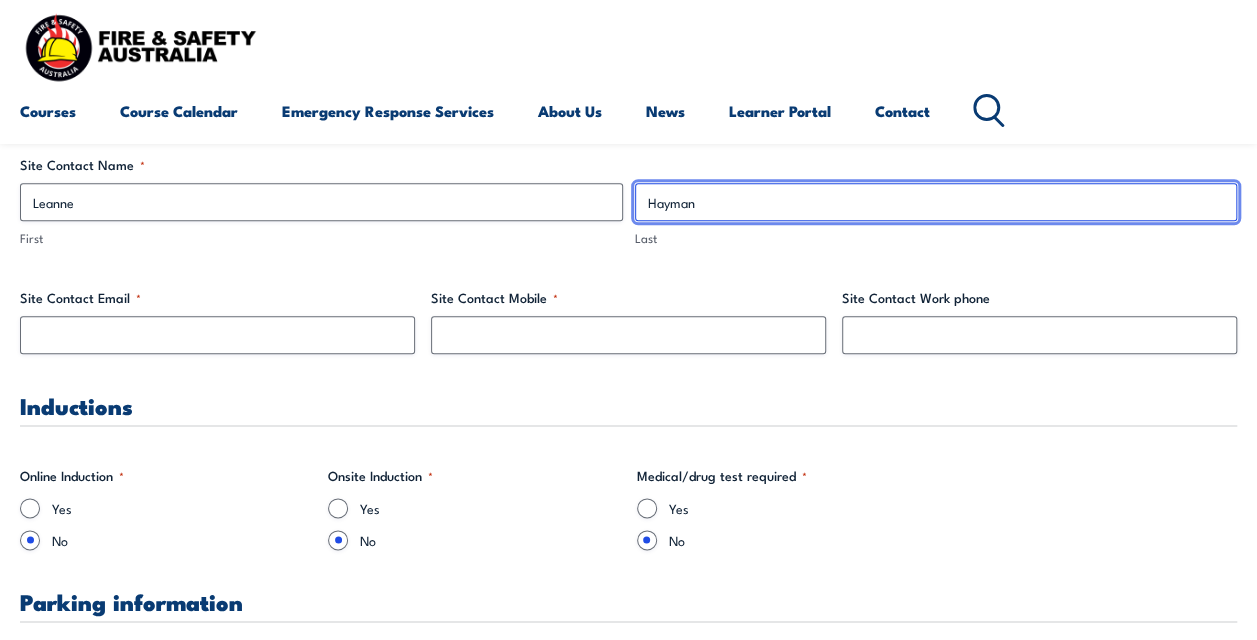 type on "Hayman" 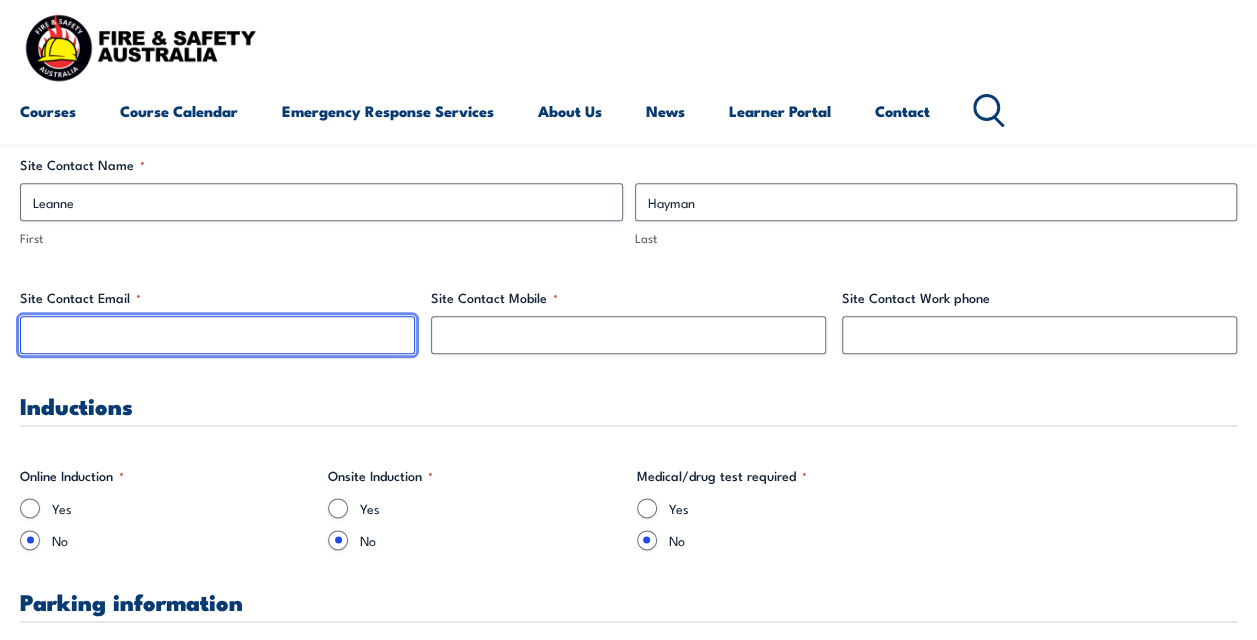 click on "Site Contact Email *" at bounding box center (217, 335) 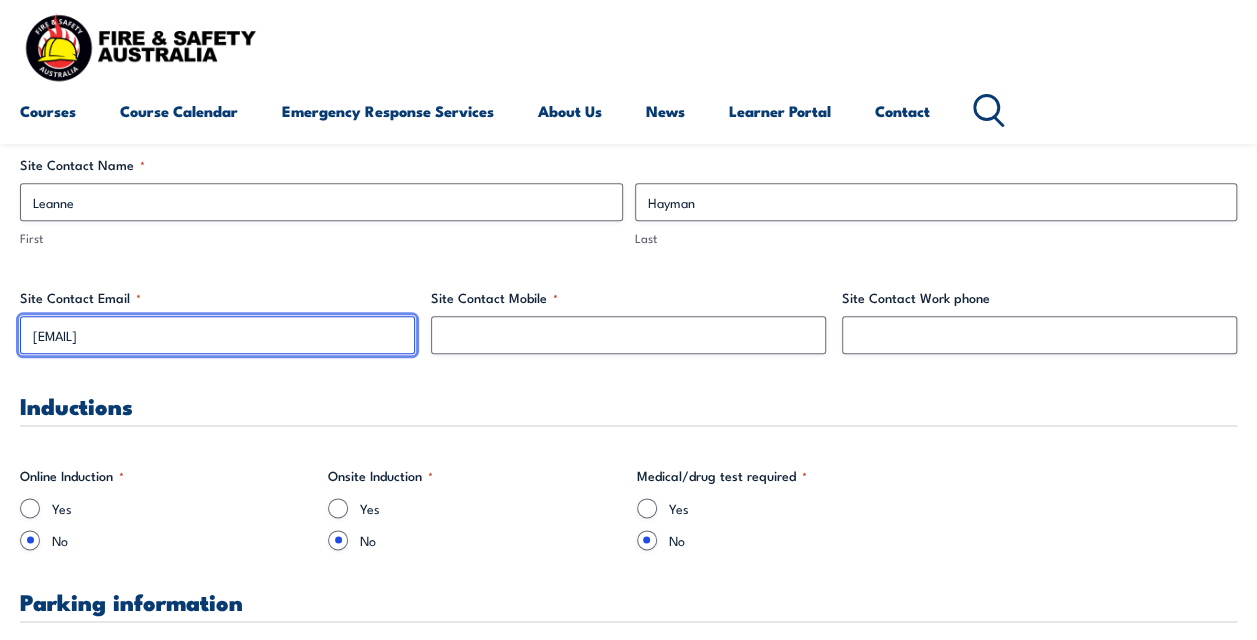 type on "[EMAIL]" 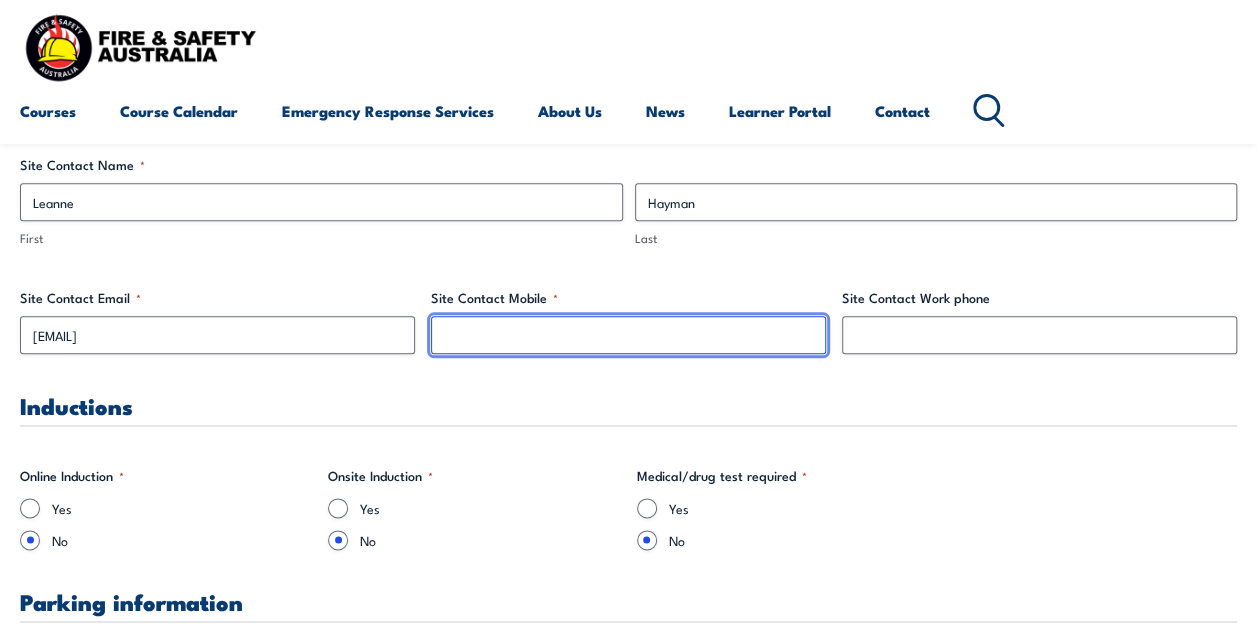 click on "Site Contact Mobile *" at bounding box center [628, 335] 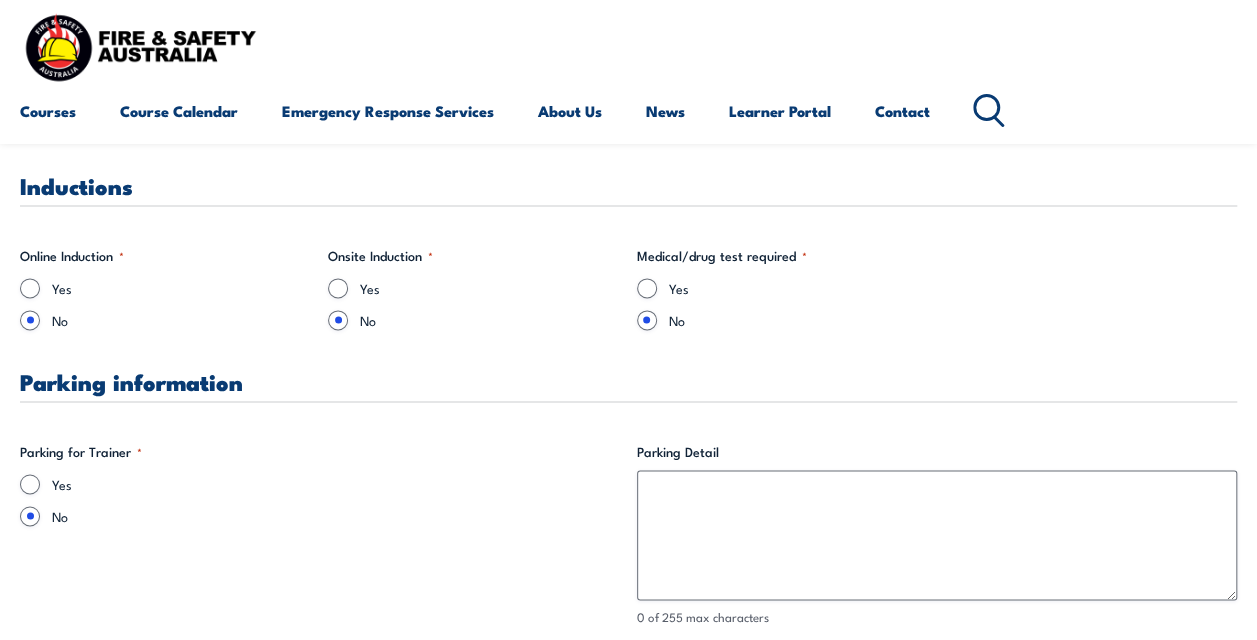 scroll, scrollTop: 1244, scrollLeft: 0, axis: vertical 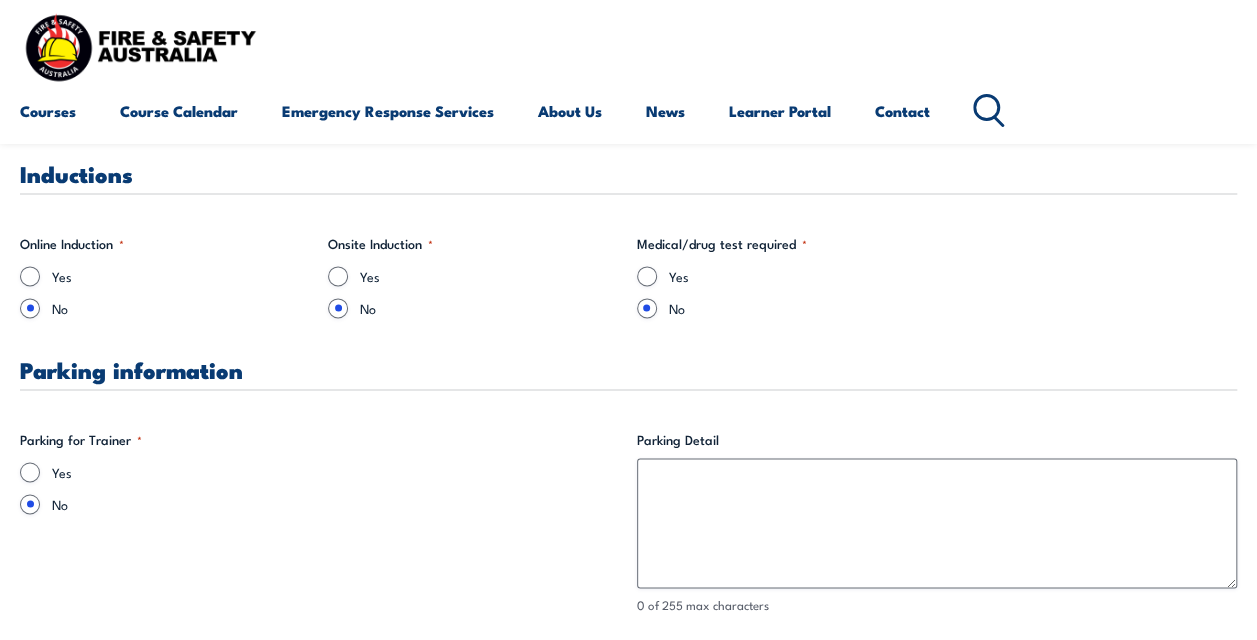 type on "[PHONE]" 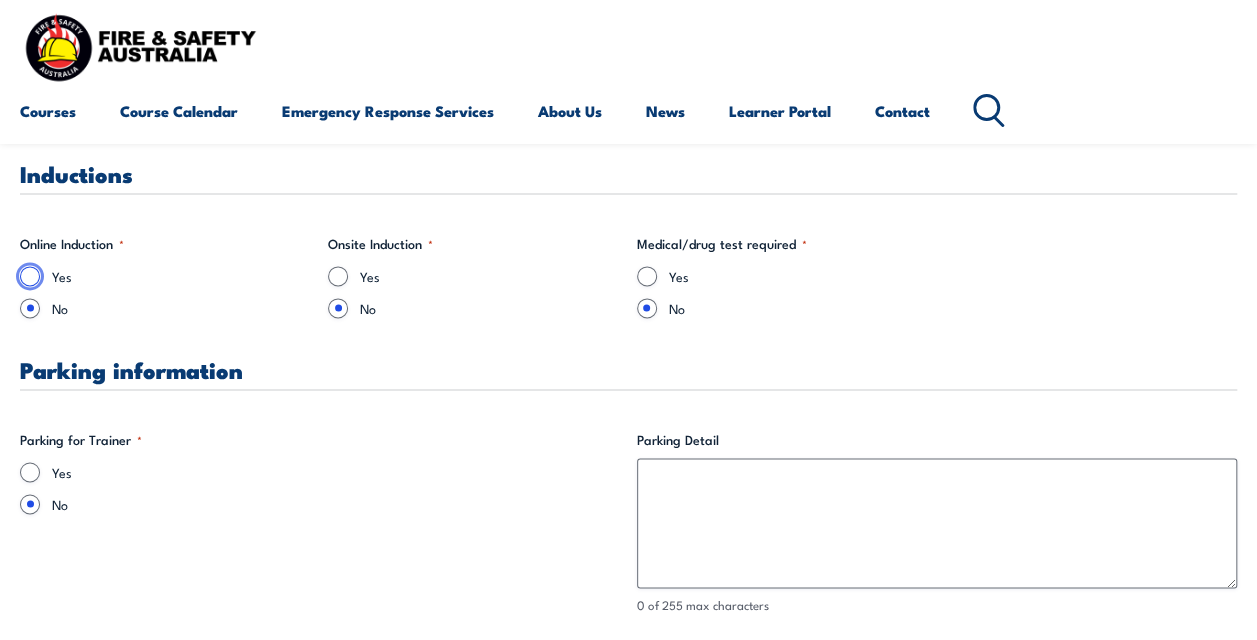 click on "Yes" at bounding box center [30, 276] 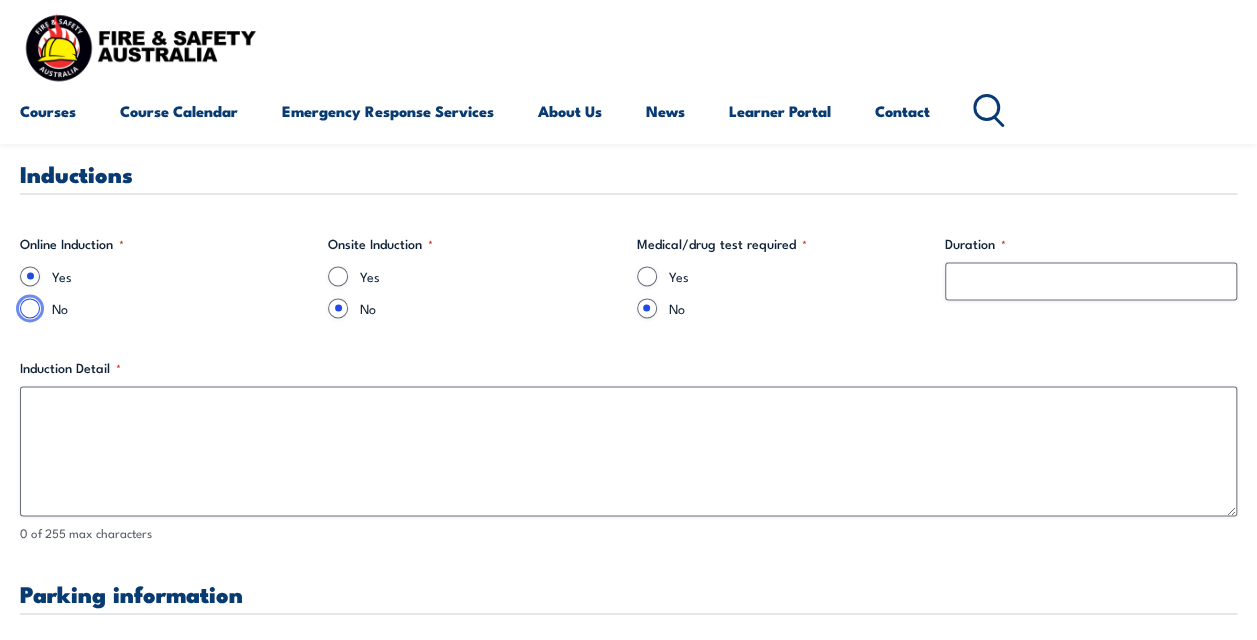 click on "No" at bounding box center [30, 308] 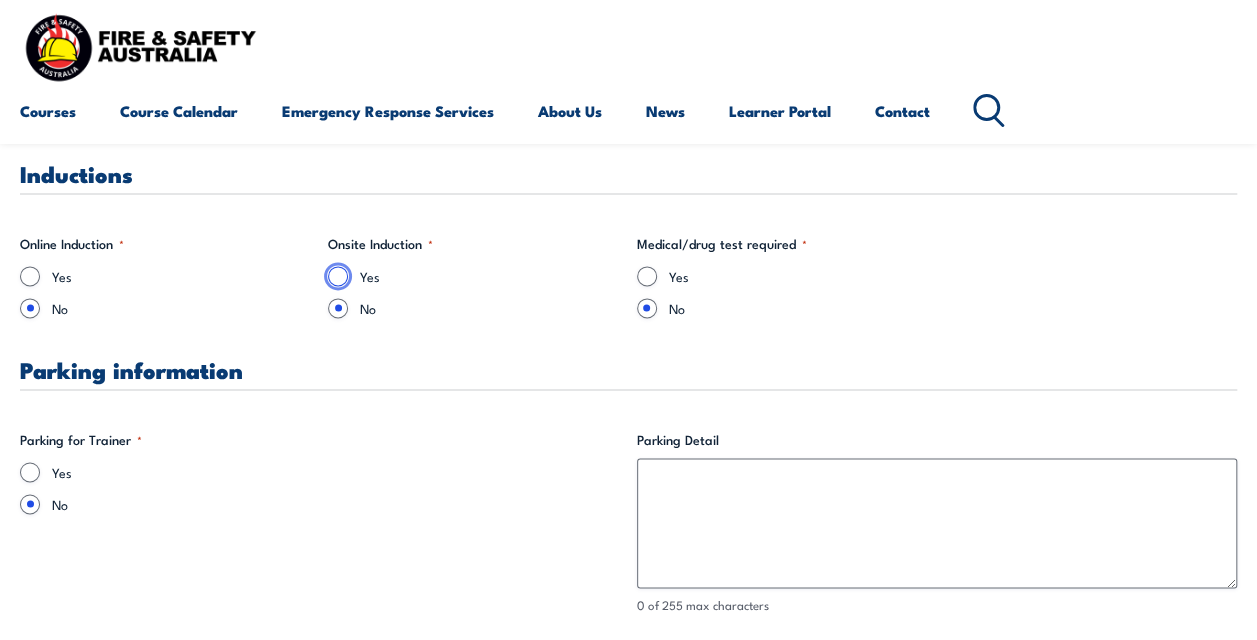 click on "Yes" at bounding box center (338, 276) 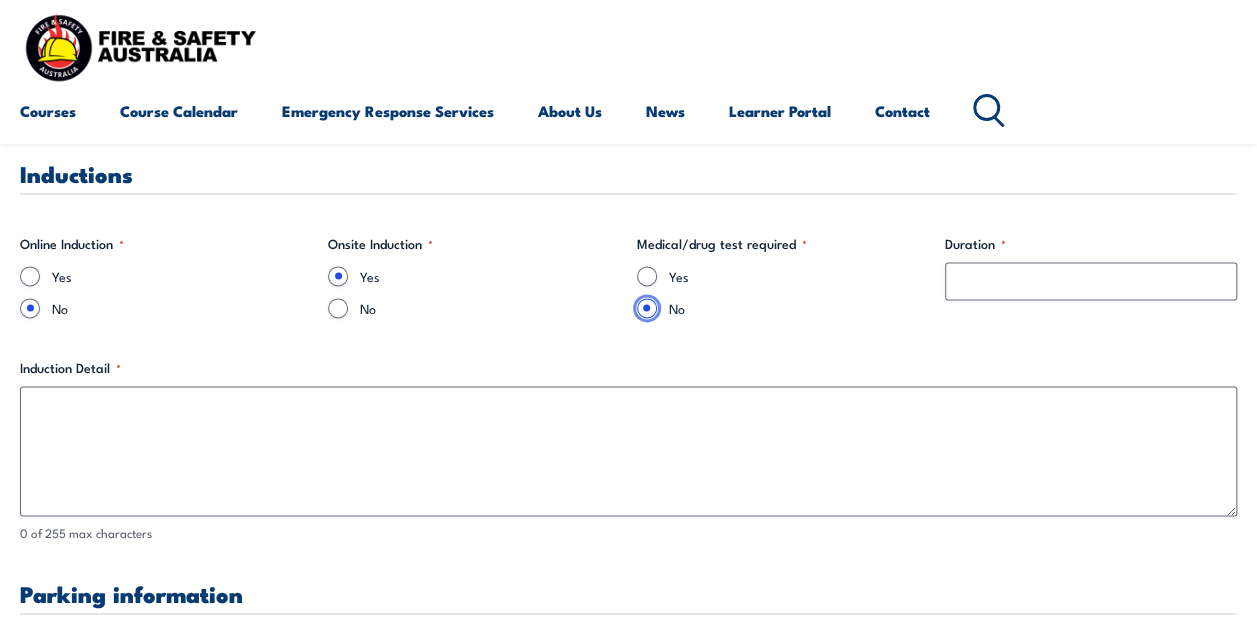 click on "No" at bounding box center (647, 308) 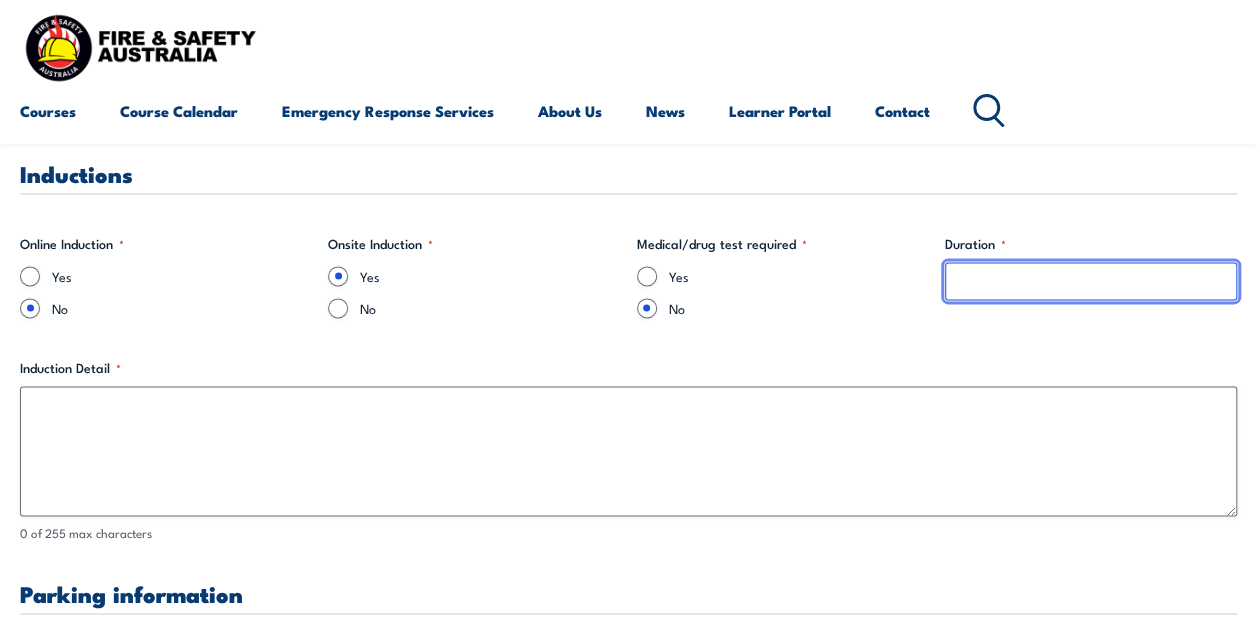 click on "Duration *" at bounding box center [1091, 281] 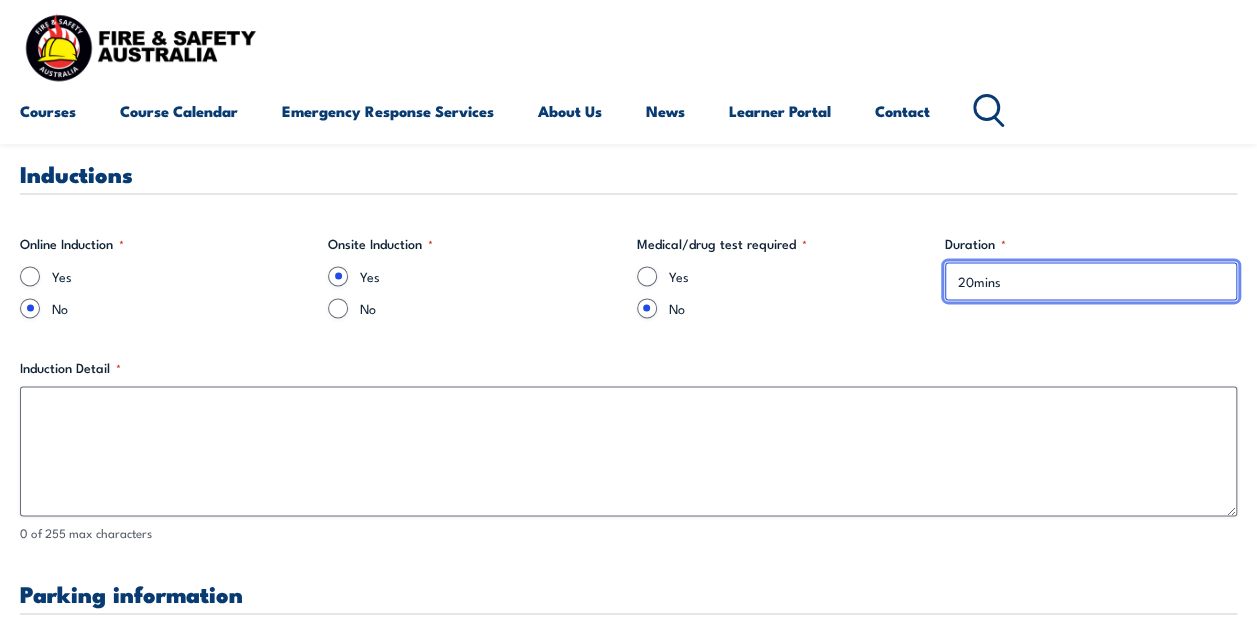 type on "20mins" 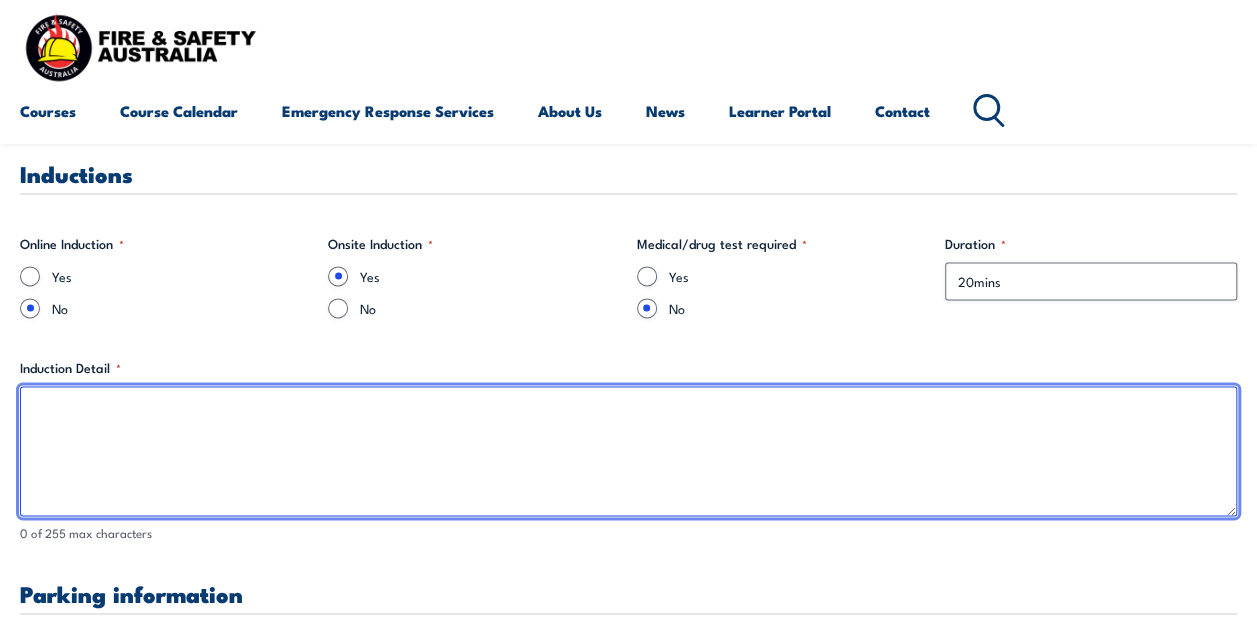 click on "Induction Detail *" at bounding box center (628, 451) 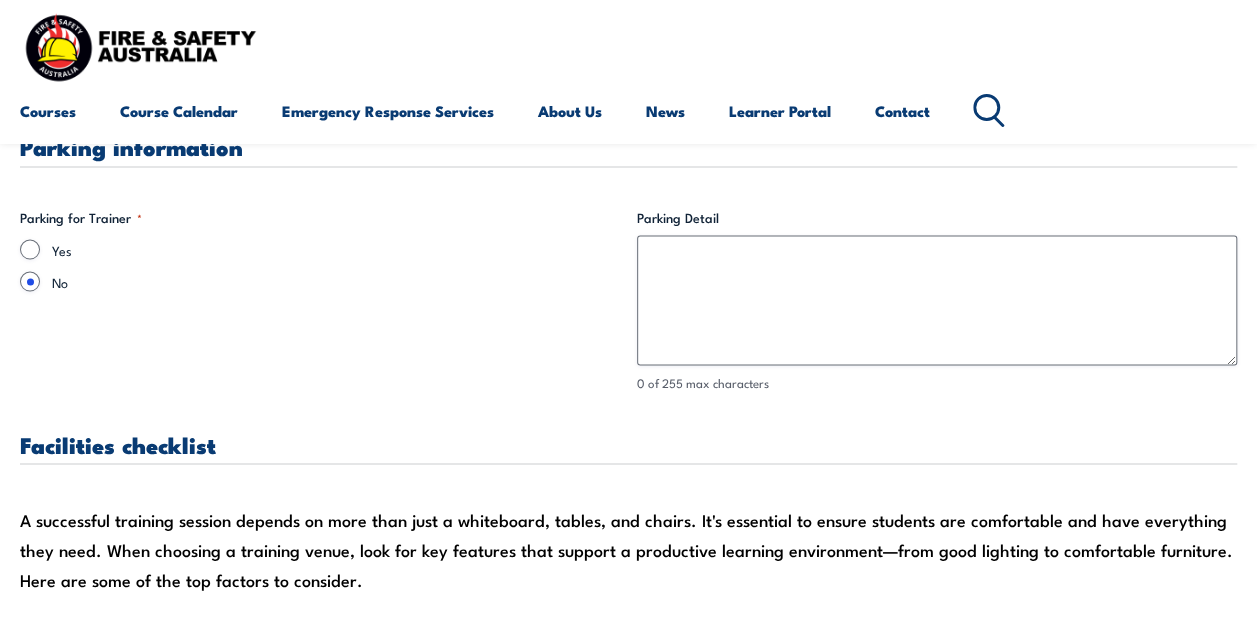 scroll, scrollTop: 1701, scrollLeft: 0, axis: vertical 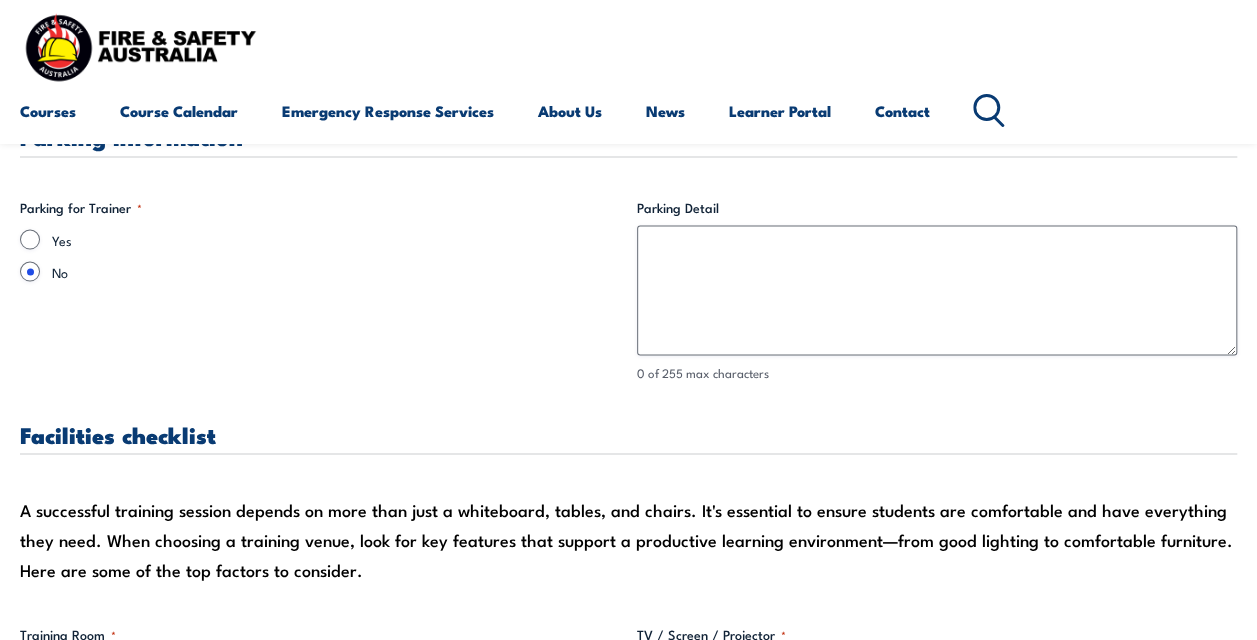 type on "Standard site Induction" 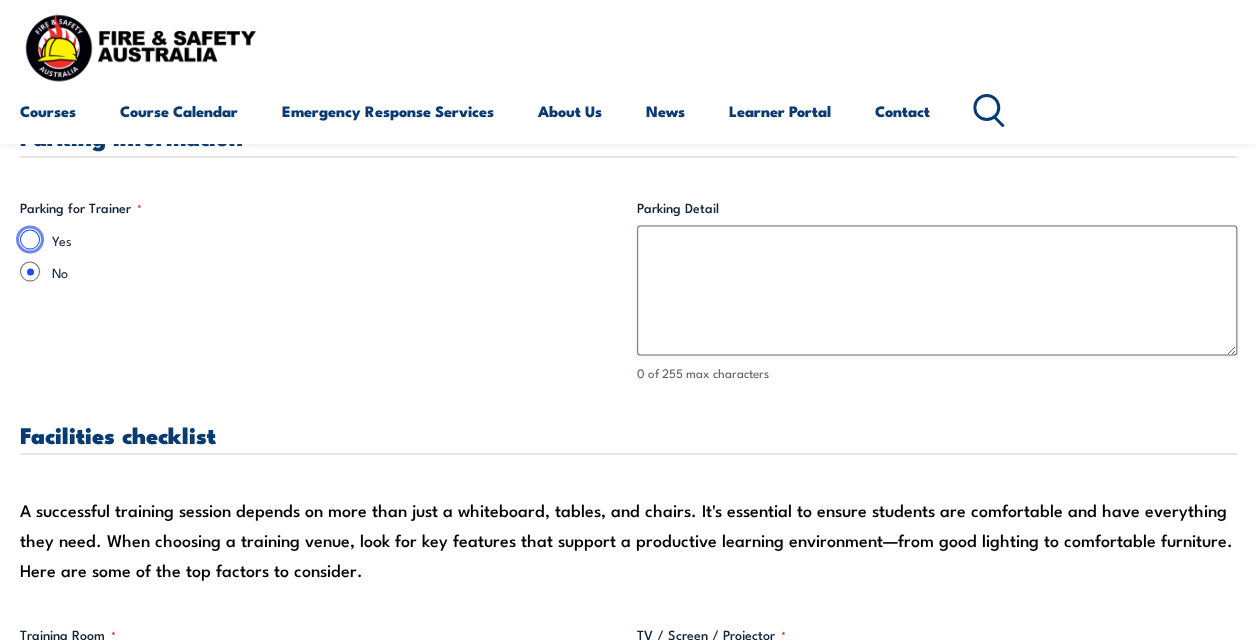 click on "Yes" at bounding box center [30, 239] 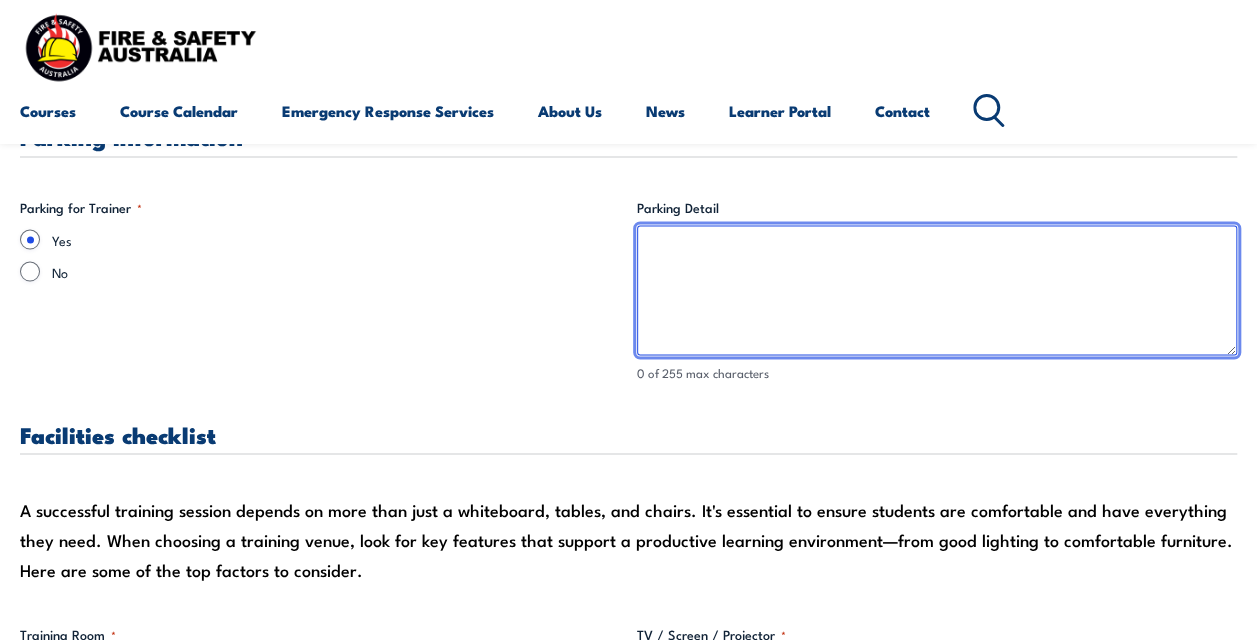 click on "Parking Detail" at bounding box center (937, 290) 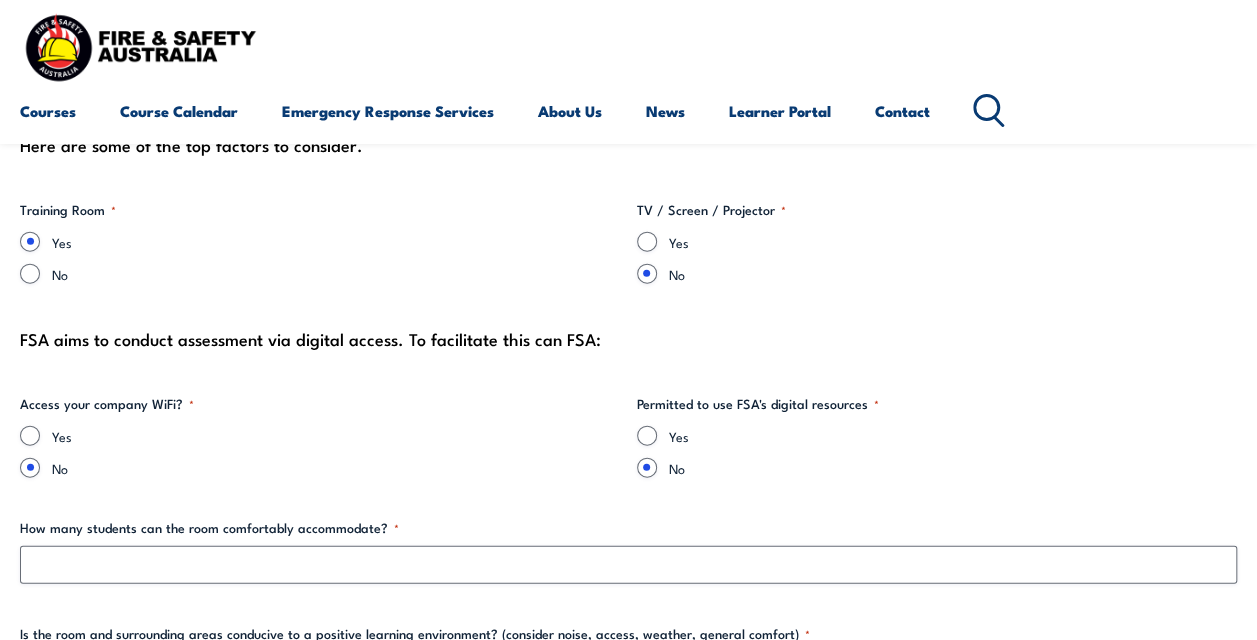 scroll, scrollTop: 2127, scrollLeft: 0, axis: vertical 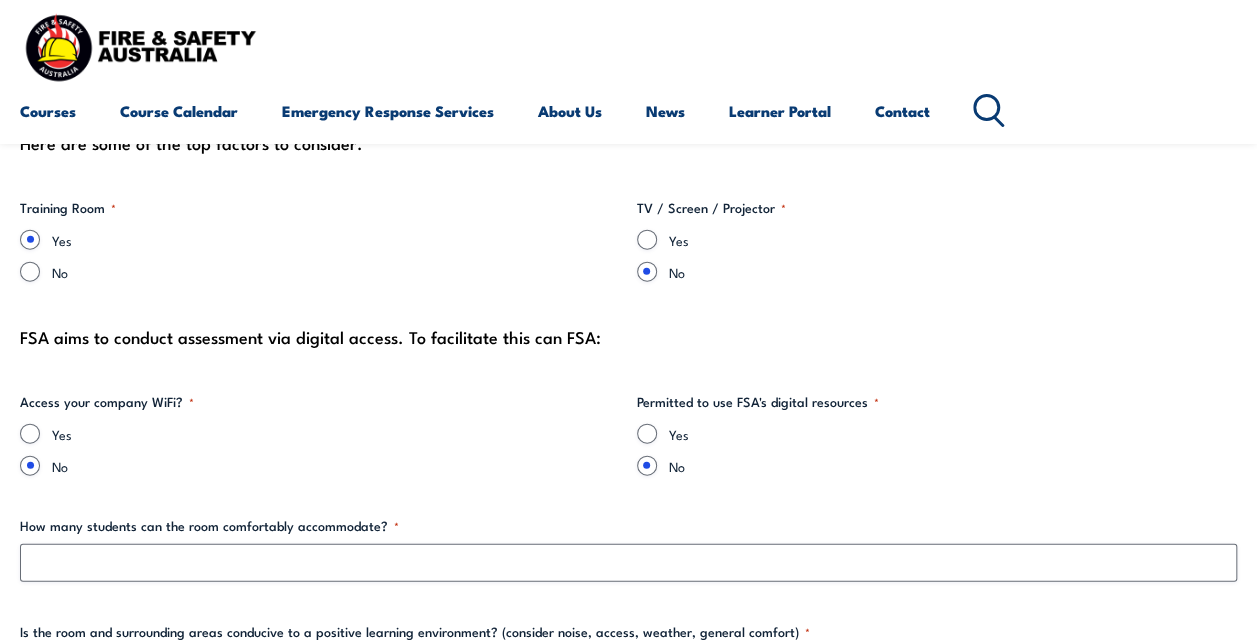 type on "[EMAIL]" 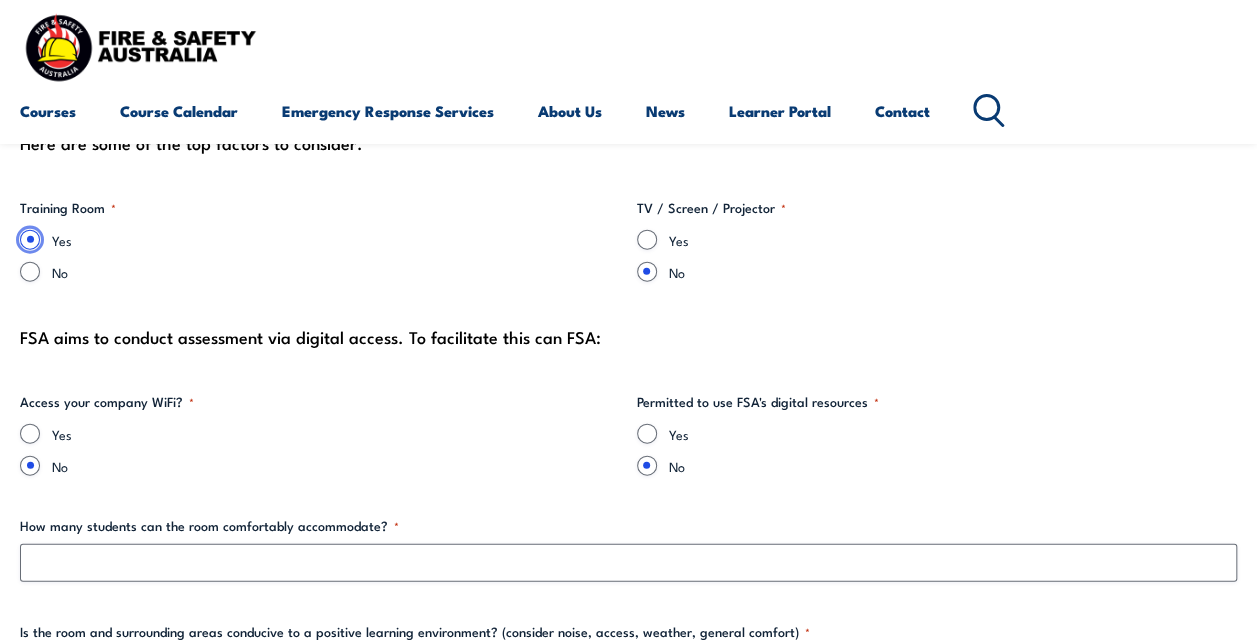 click on "Yes" at bounding box center [30, 240] 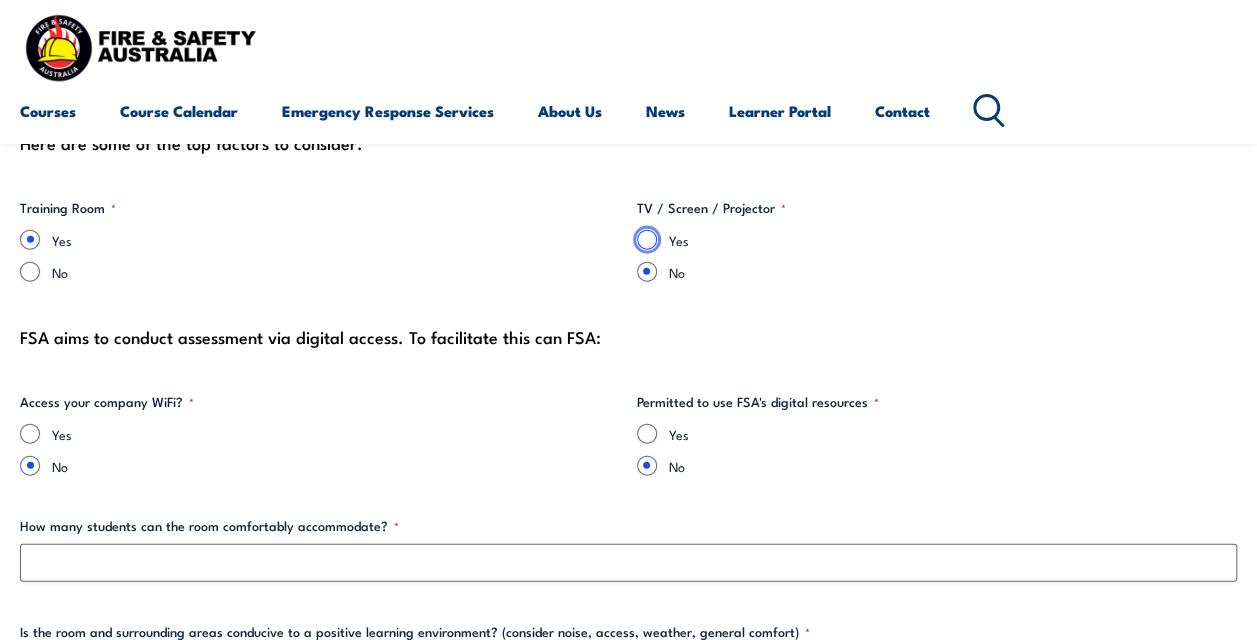 click on "Yes" at bounding box center [647, 240] 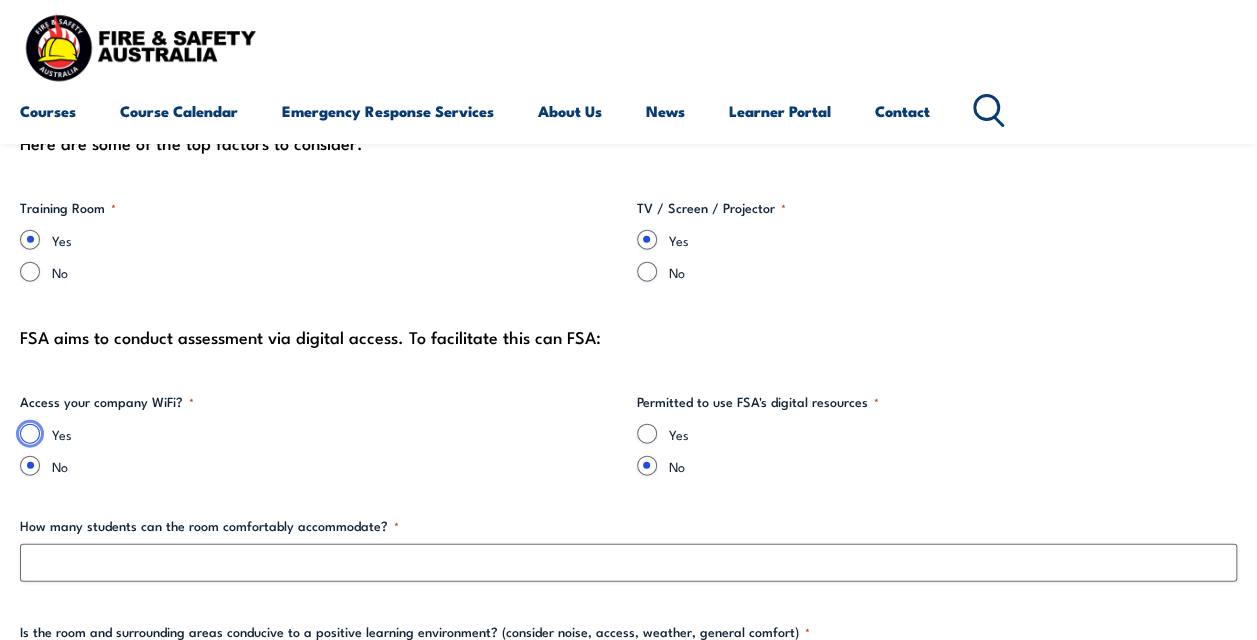 click on "Yes" at bounding box center (30, 434) 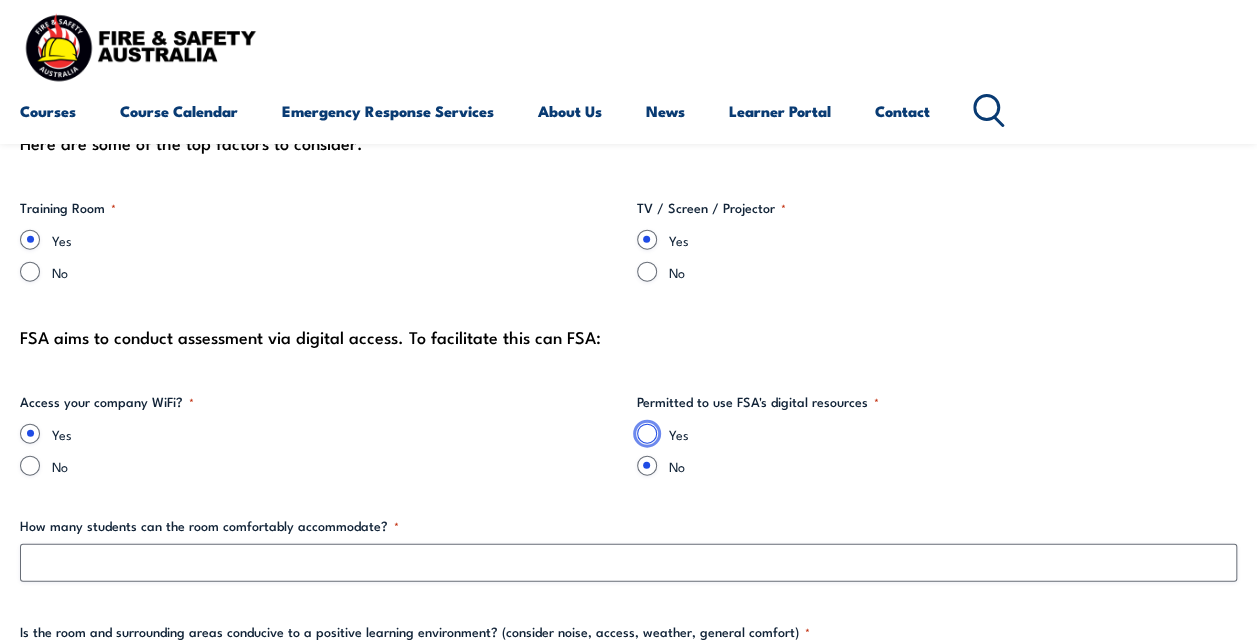 click on "Yes" at bounding box center [647, 434] 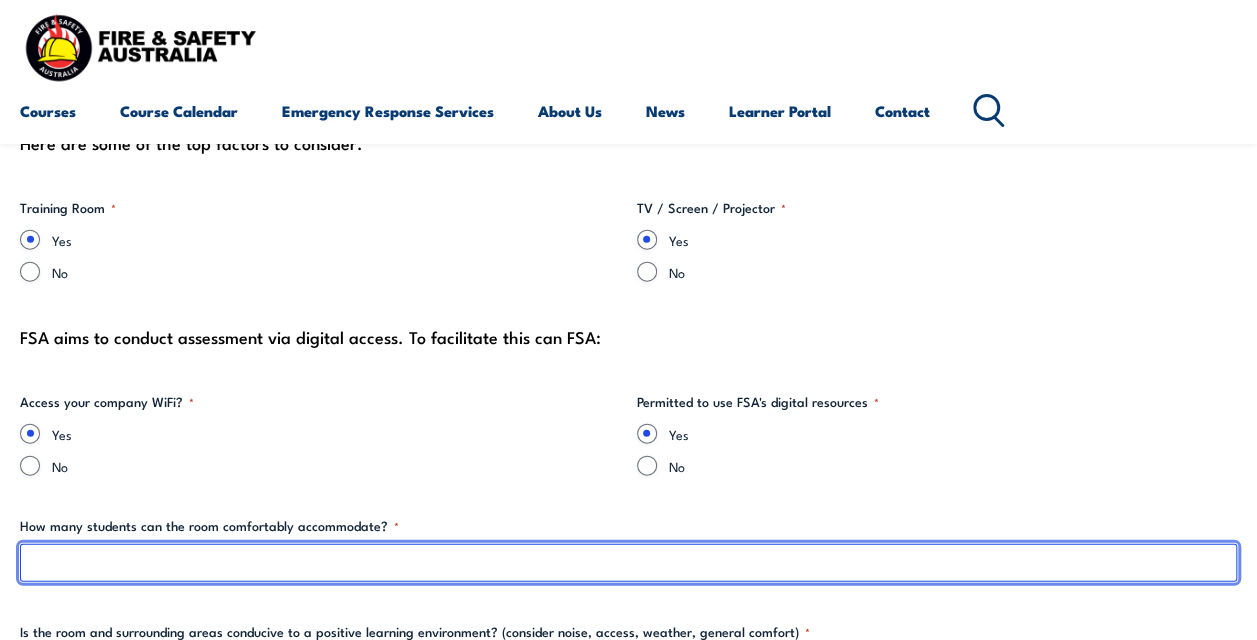 click on "How many students can the room comfortably accommodate? *" at bounding box center [628, 563] 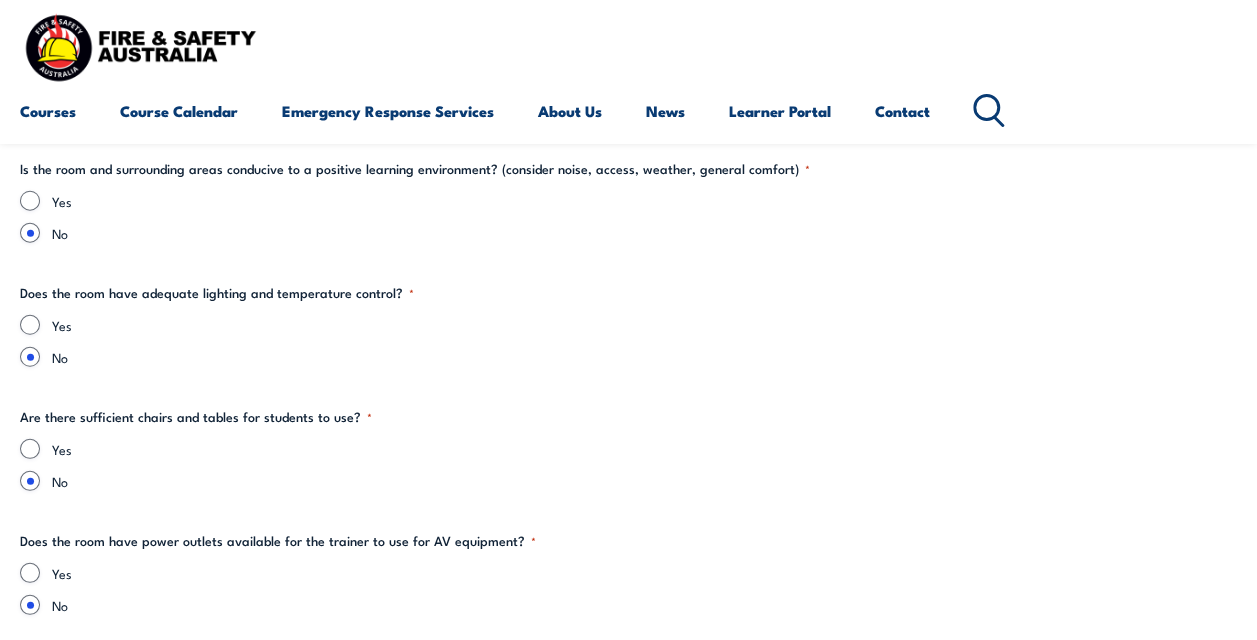 scroll, scrollTop: 2586, scrollLeft: 0, axis: vertical 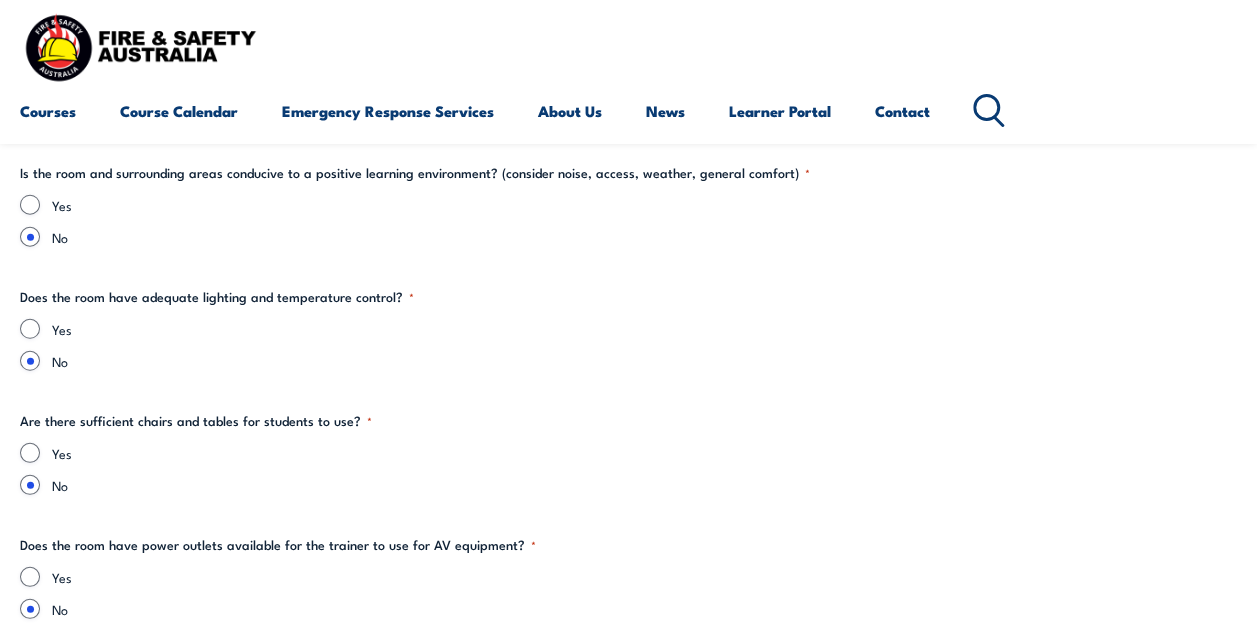 type on "No training required" 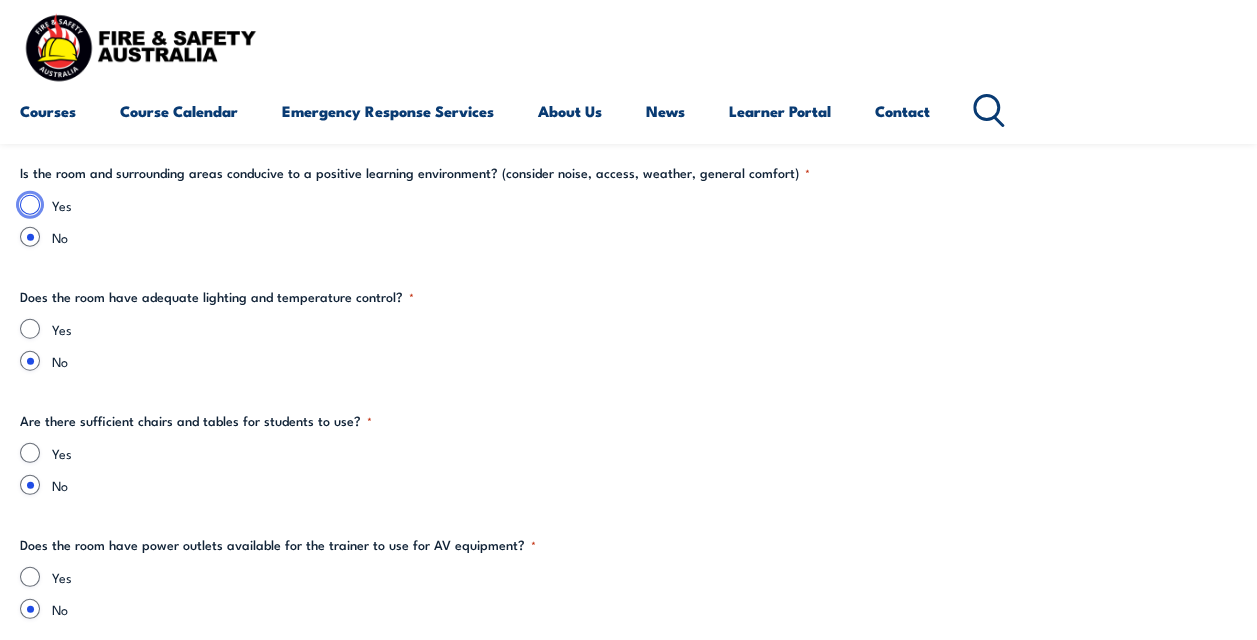 click on "Yes" at bounding box center [30, 205] 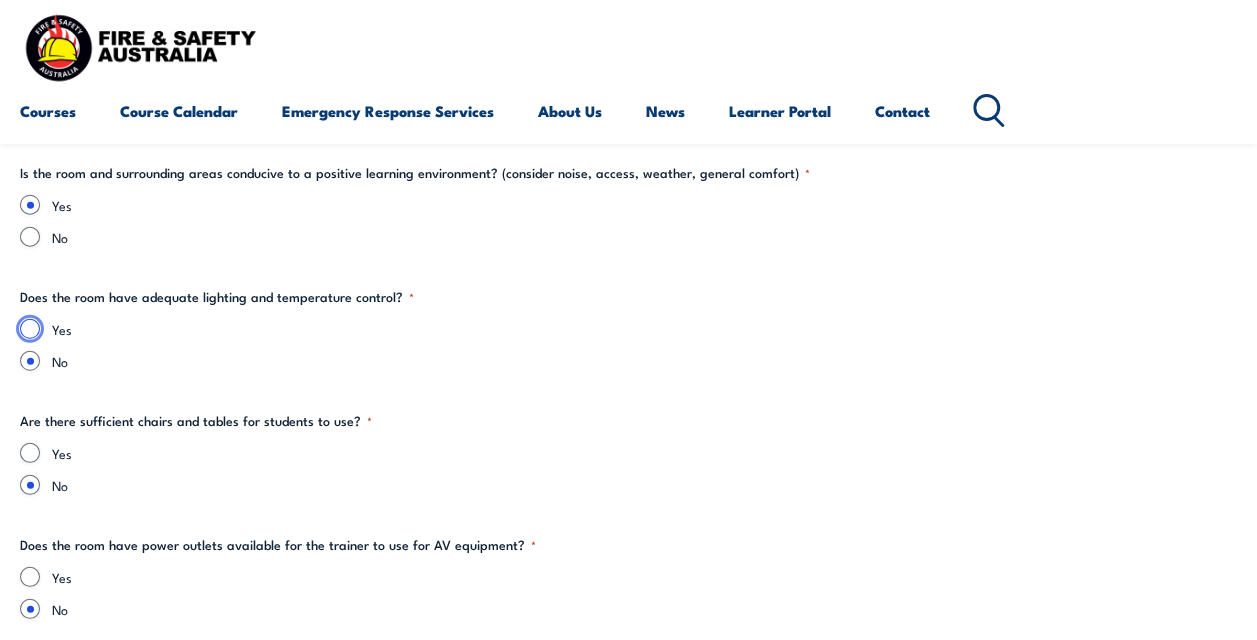 click on "Yes" at bounding box center (30, 329) 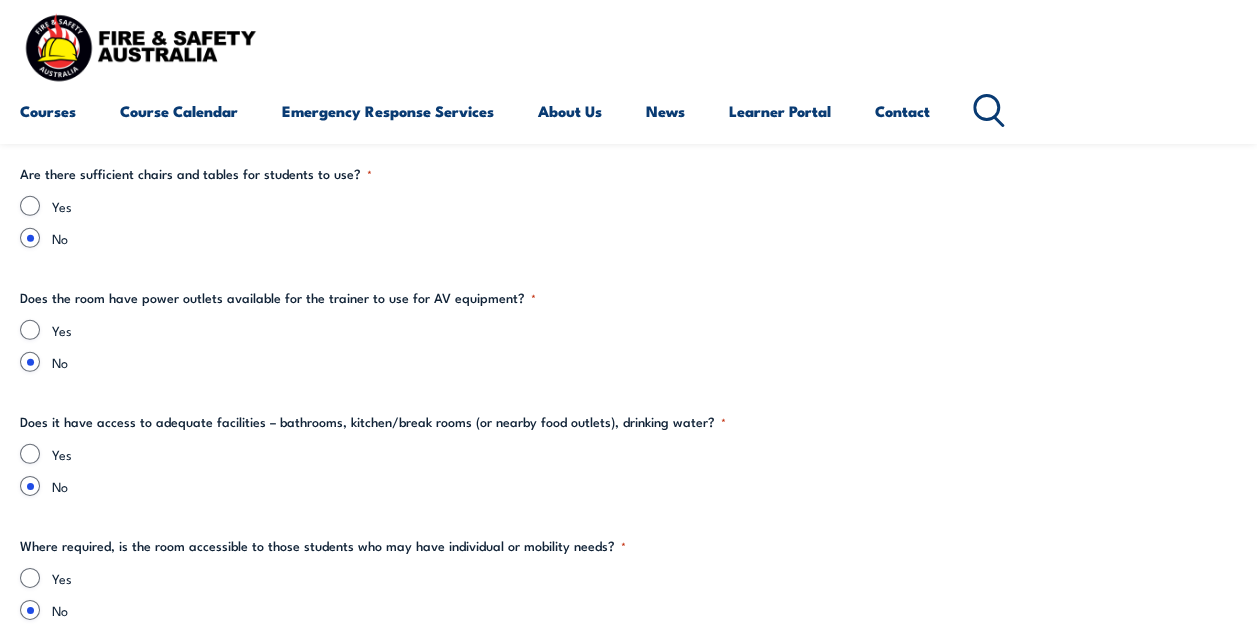 scroll, scrollTop: 2835, scrollLeft: 0, axis: vertical 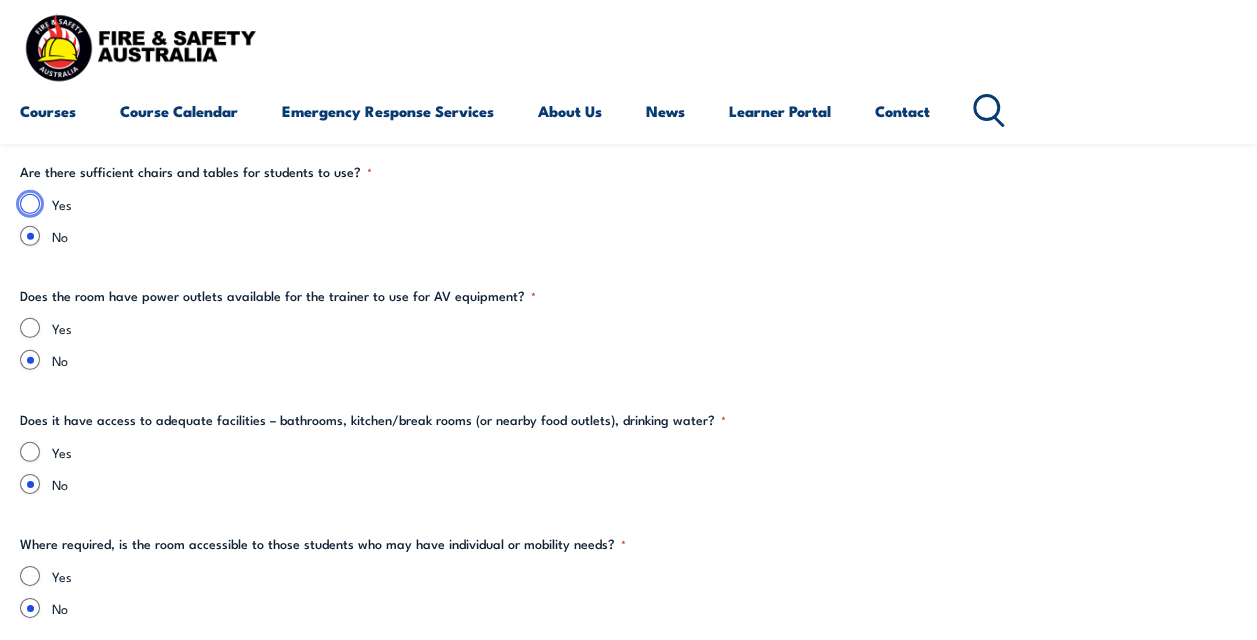 click on "Yes" at bounding box center [30, 204] 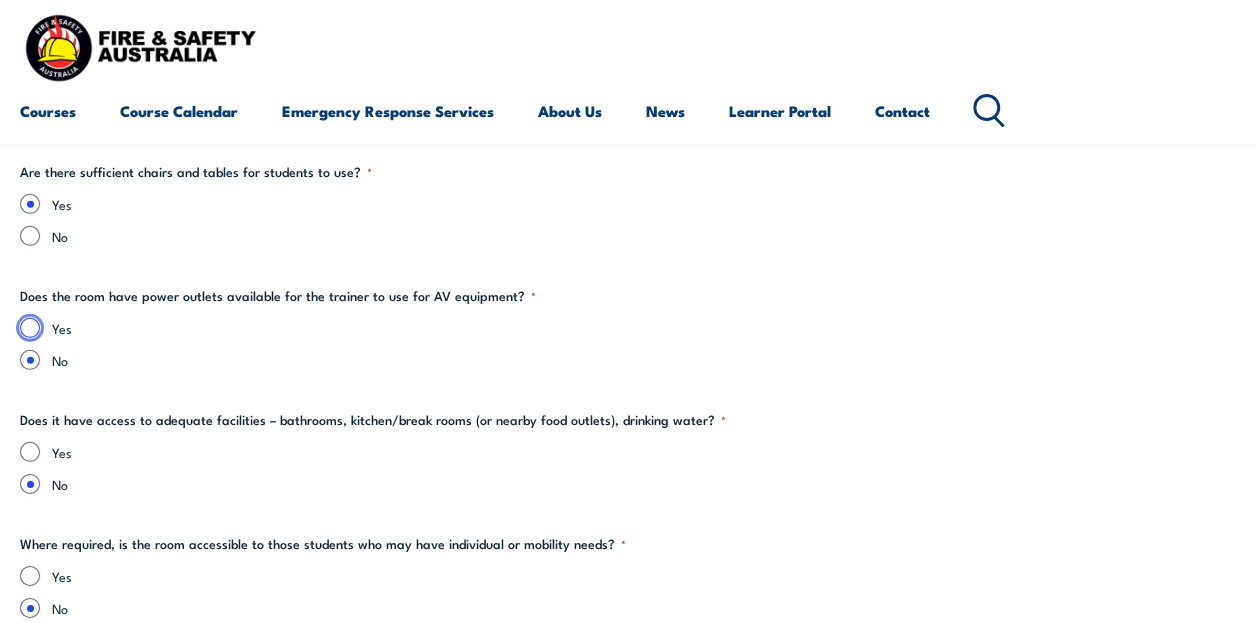 click on "Yes" at bounding box center (30, 328) 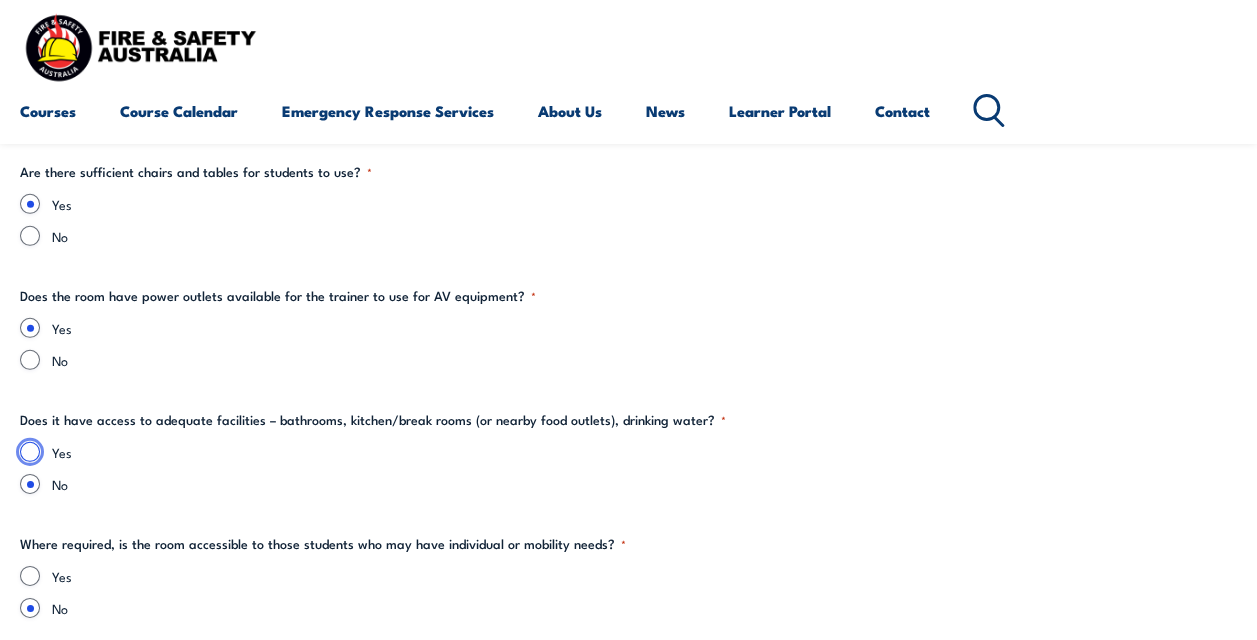 click on "Yes" at bounding box center [30, 452] 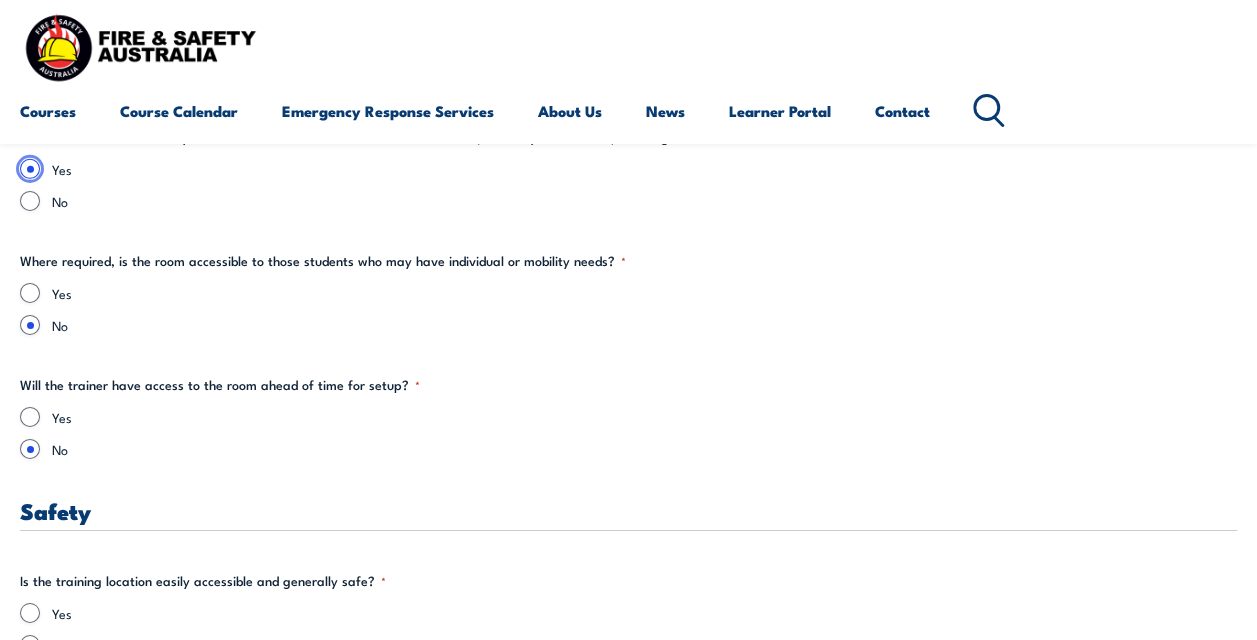 scroll, scrollTop: 3119, scrollLeft: 0, axis: vertical 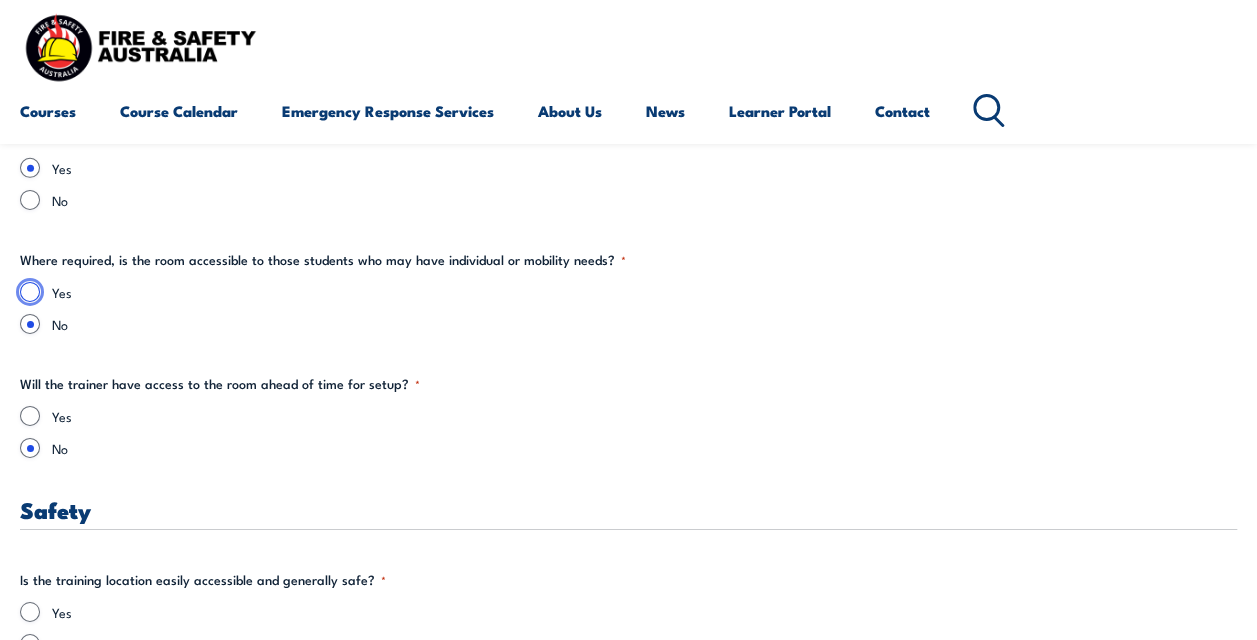 click on "Yes" at bounding box center [30, 292] 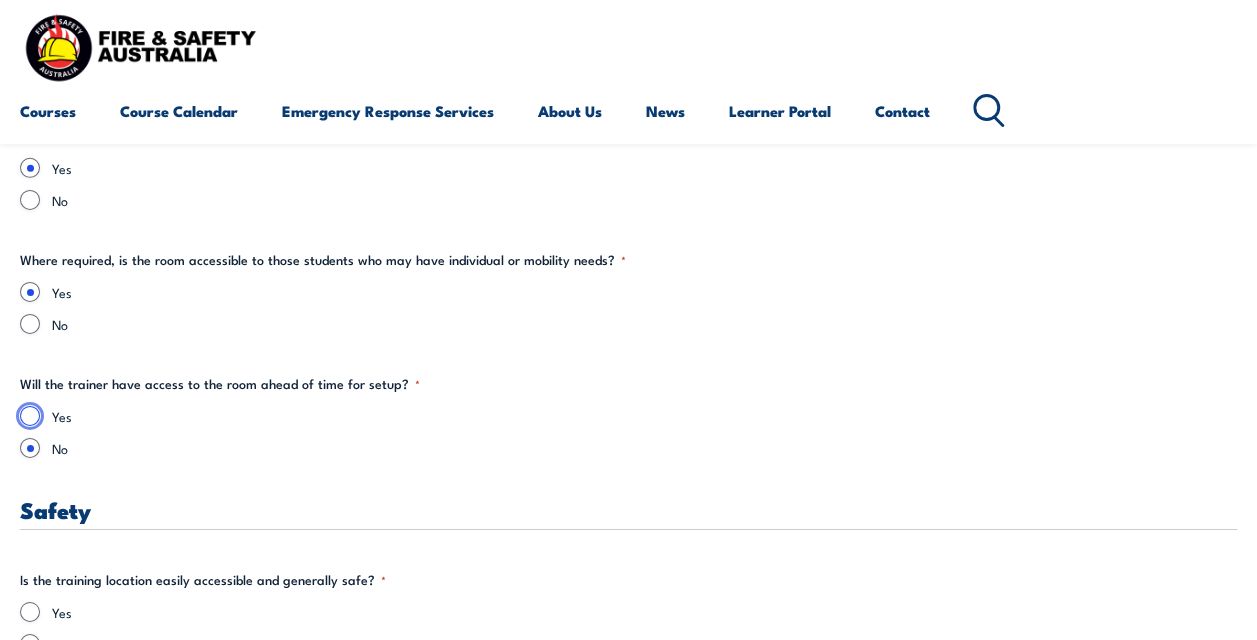 click on "Yes" at bounding box center (30, 416) 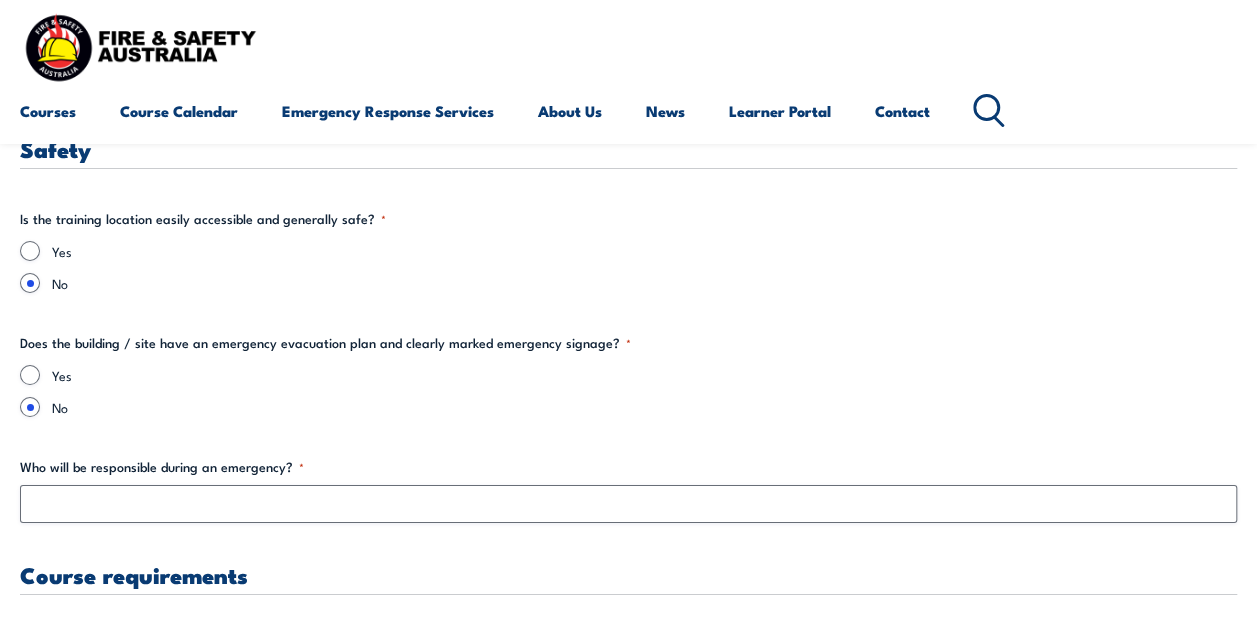 scroll, scrollTop: 3481, scrollLeft: 0, axis: vertical 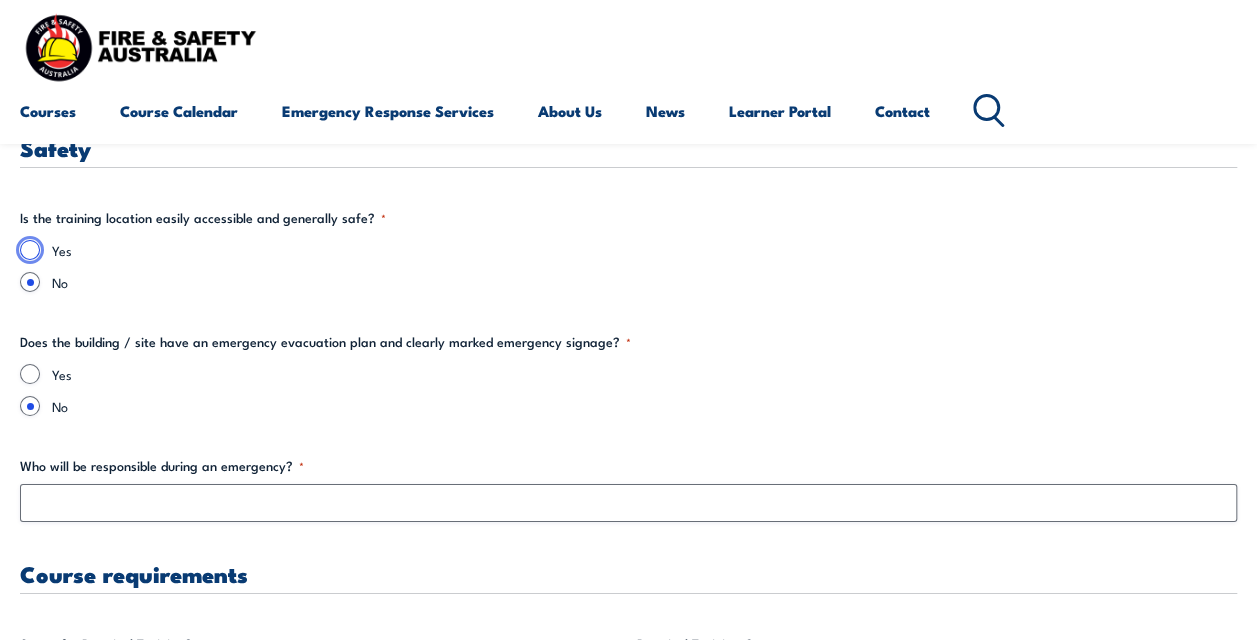 click on "Yes" at bounding box center (30, 250) 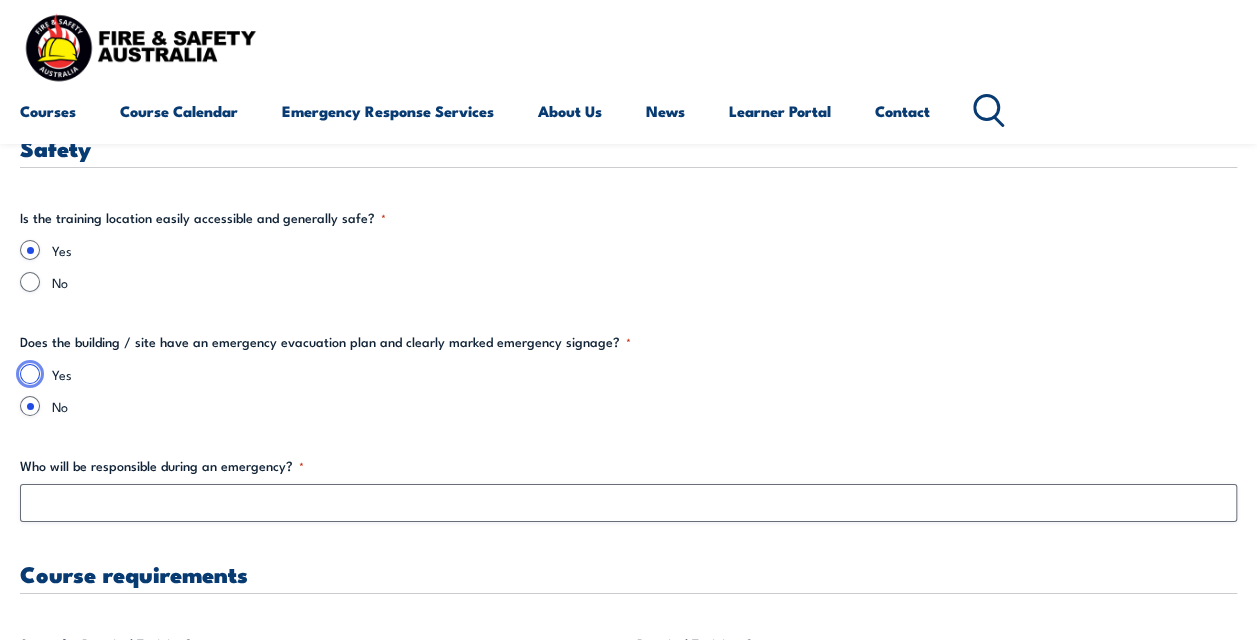 click on "Yes" at bounding box center (30, 374) 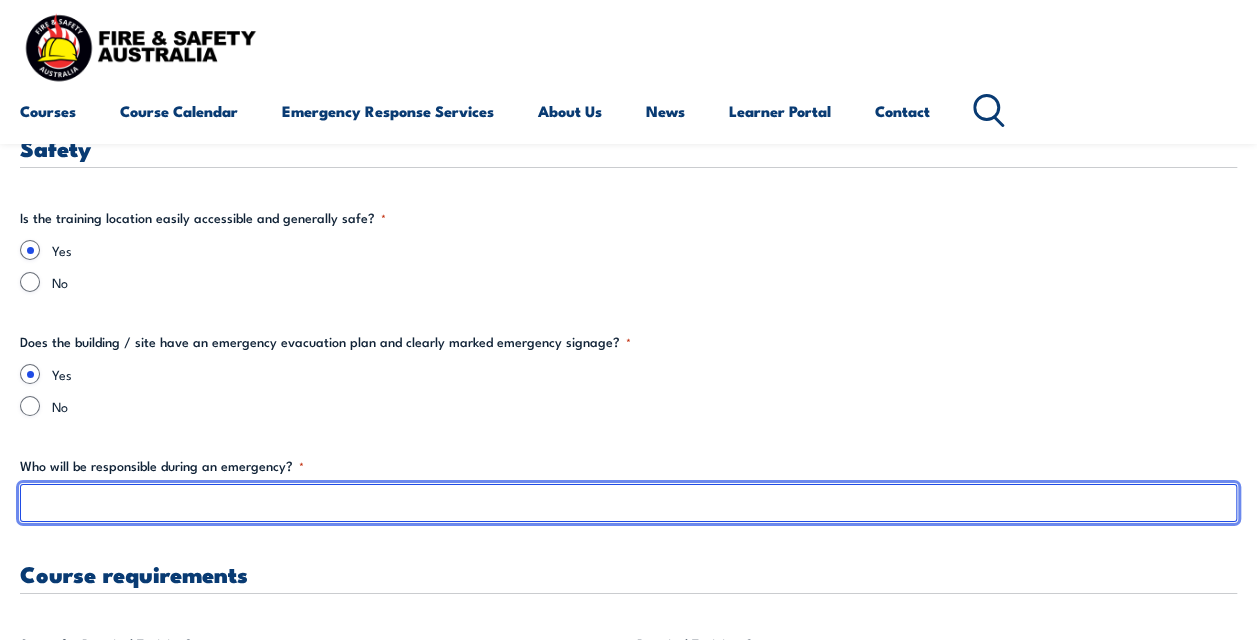 click on "Who will be responsible during an emergency? *" at bounding box center (628, 503) 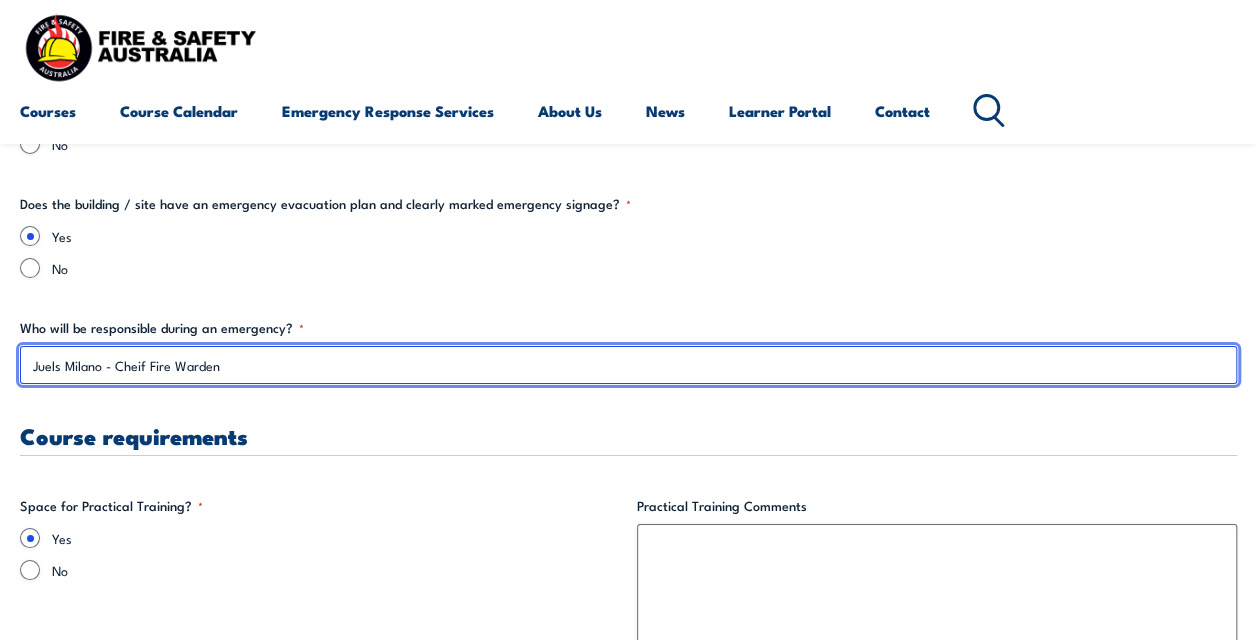 scroll, scrollTop: 3625, scrollLeft: 0, axis: vertical 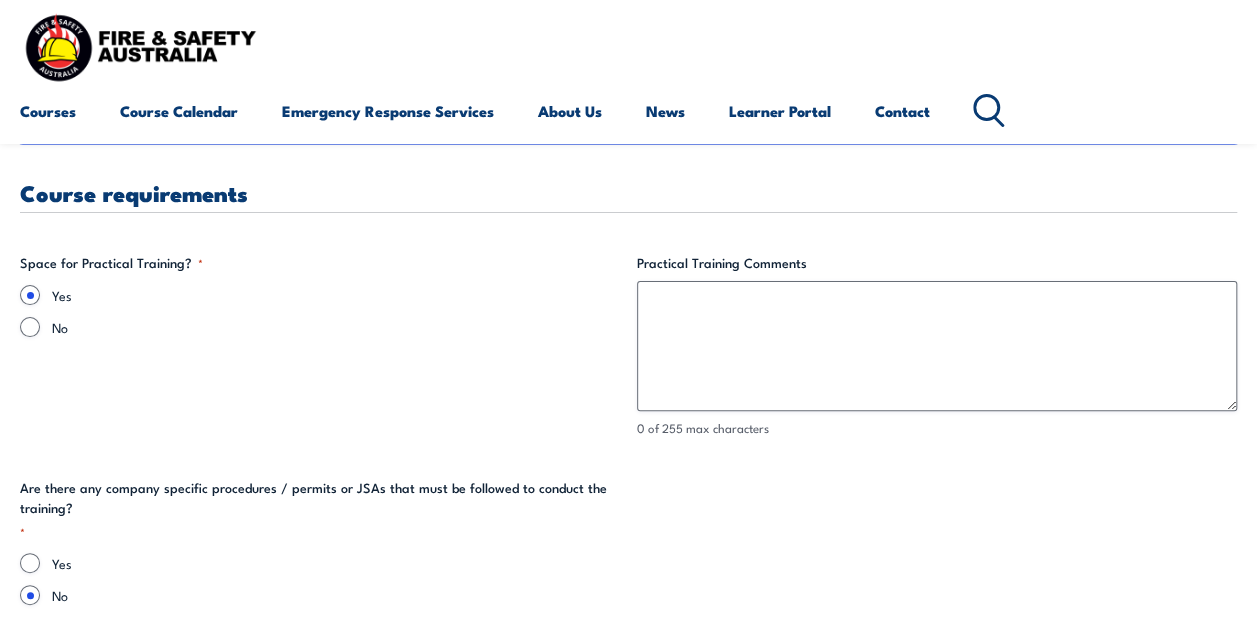 type on "[FIRST] [LAST]" 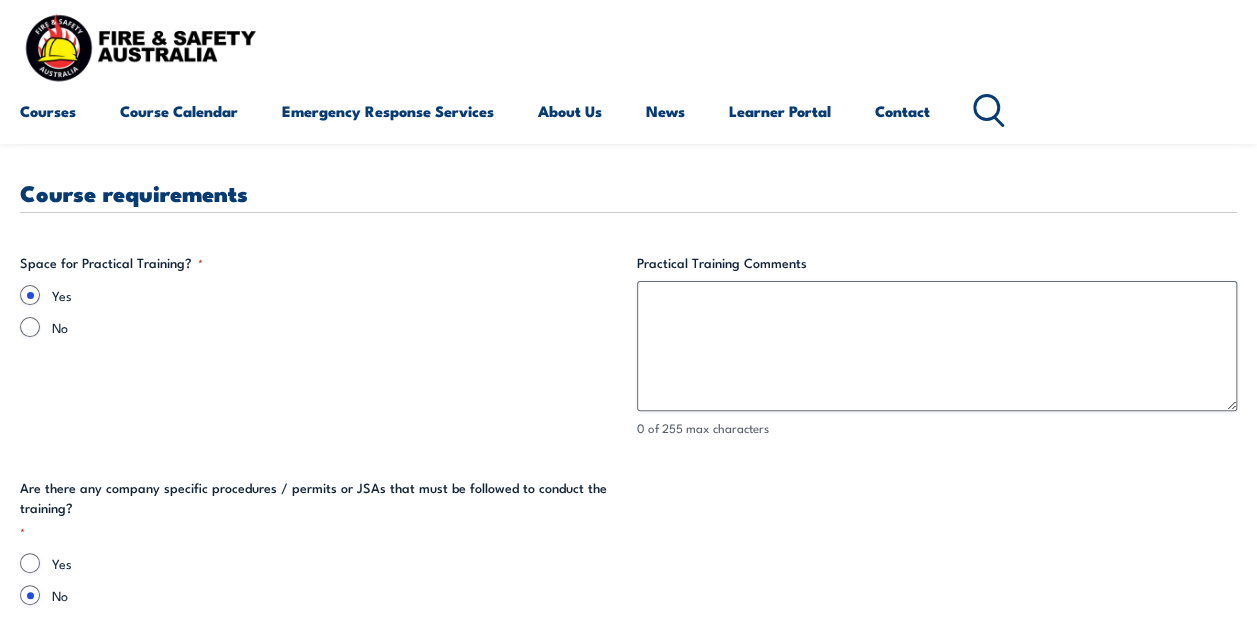 drag, startPoint x: 305, startPoint y: 378, endPoint x: 848, endPoint y: 516, distance: 560.26154 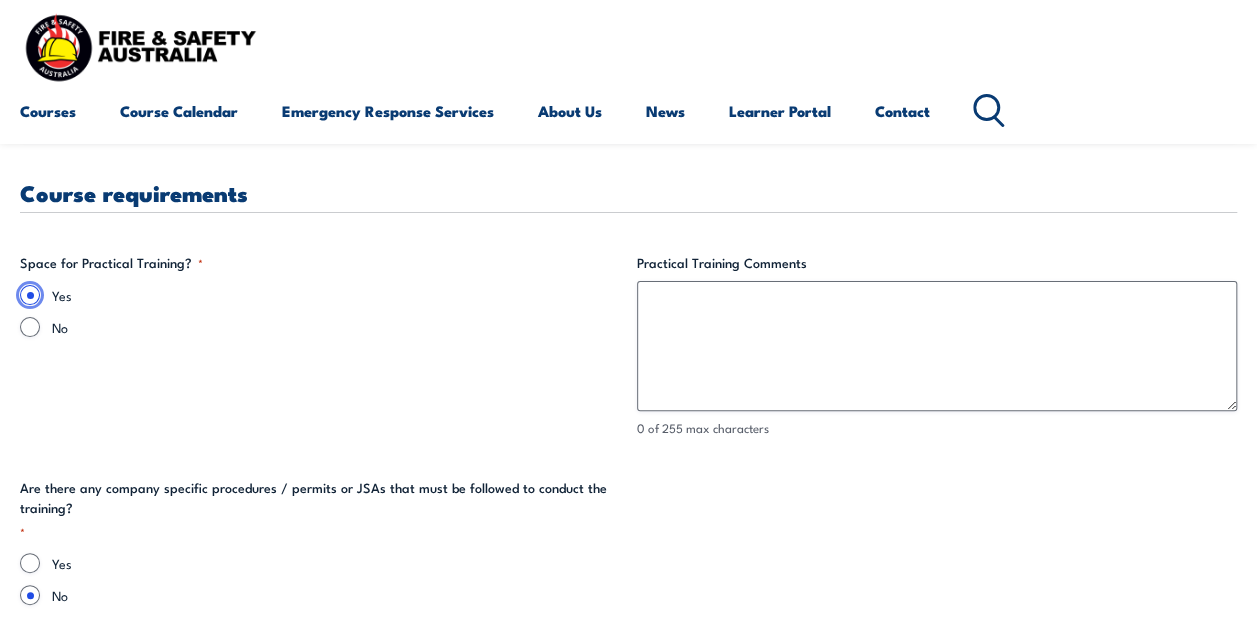 click on "Yes" at bounding box center [30, 295] 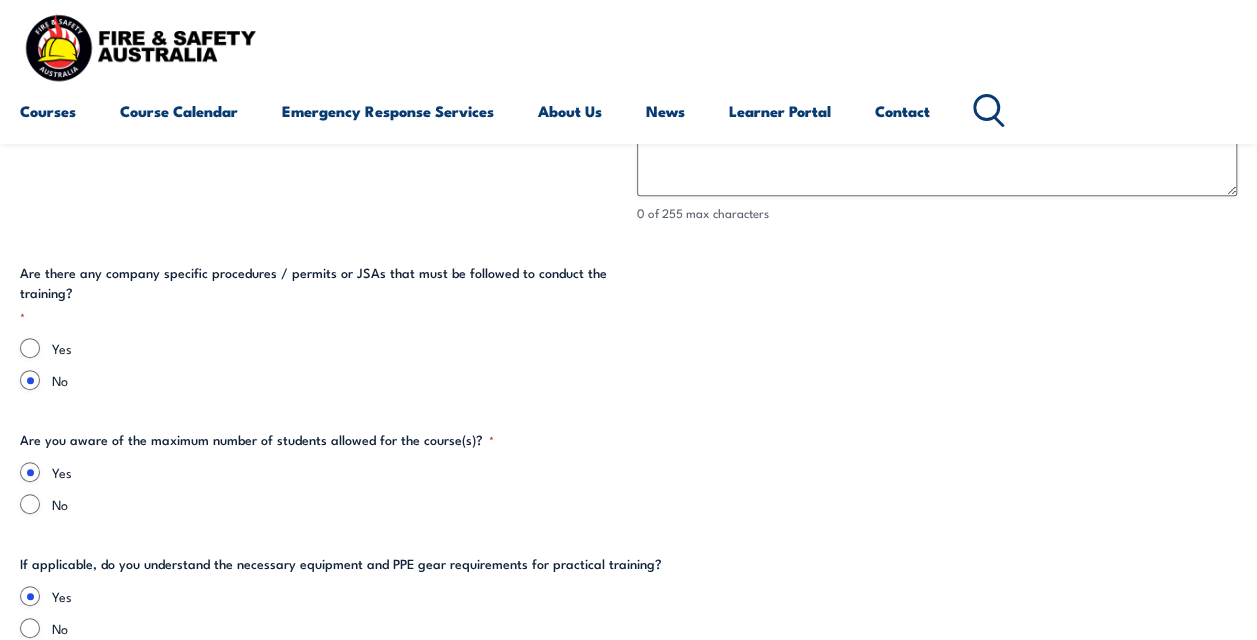 scroll, scrollTop: 4078, scrollLeft: 0, axis: vertical 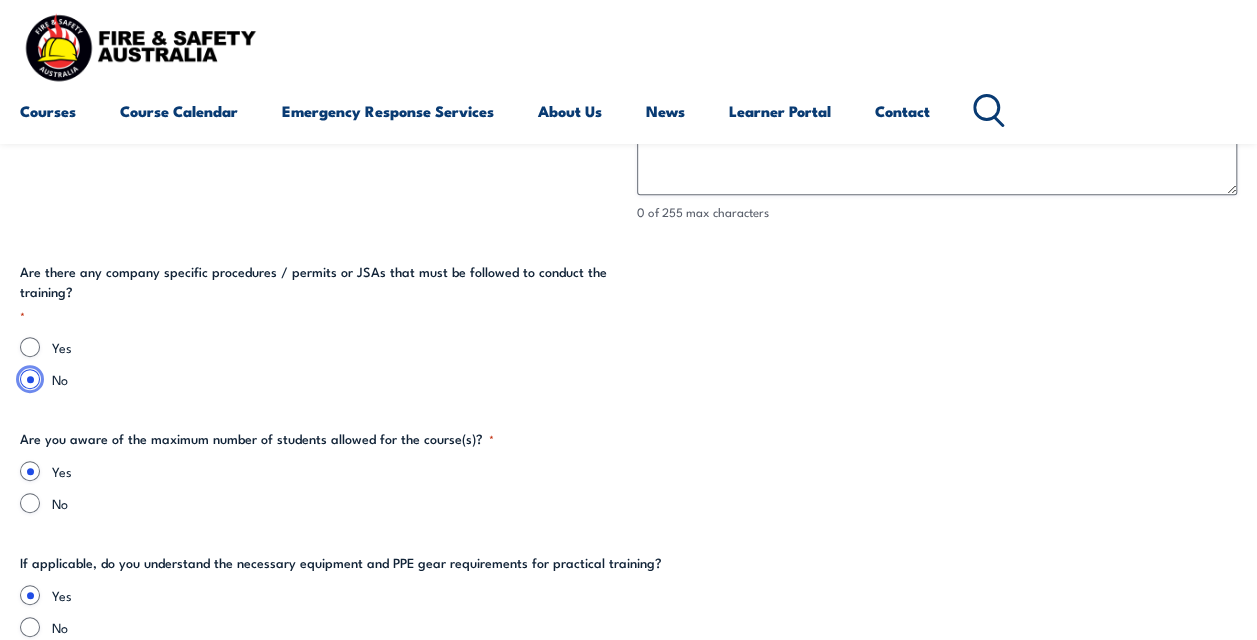 click on "No" at bounding box center [30, 379] 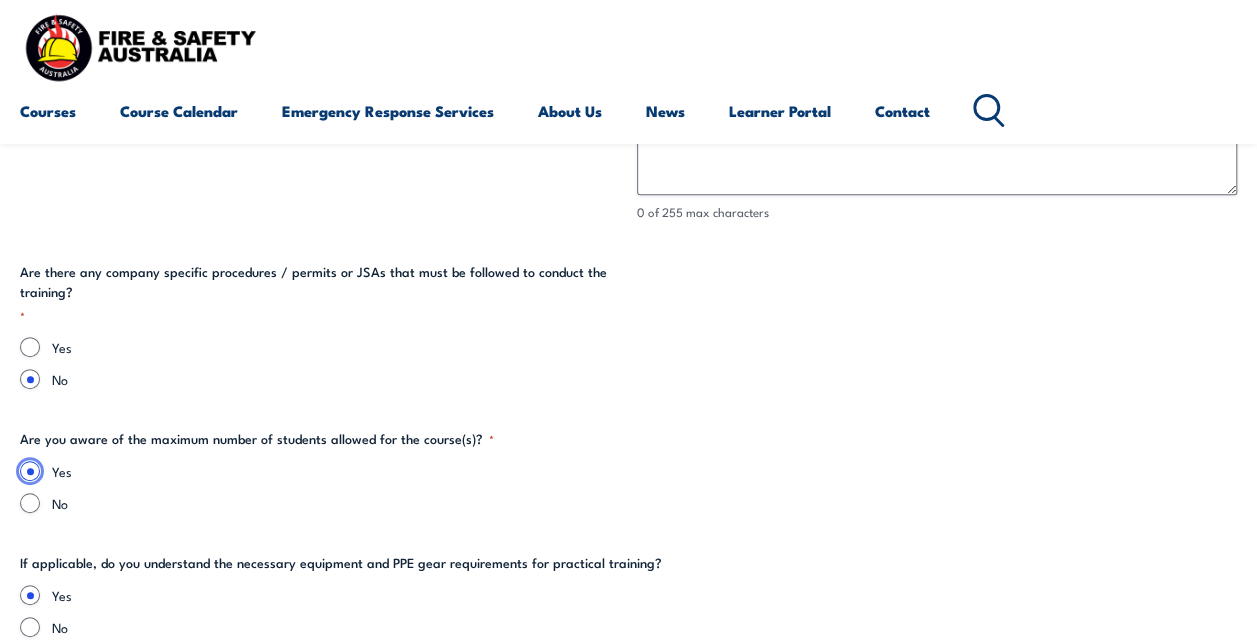 click on "Yes" at bounding box center [30, 471] 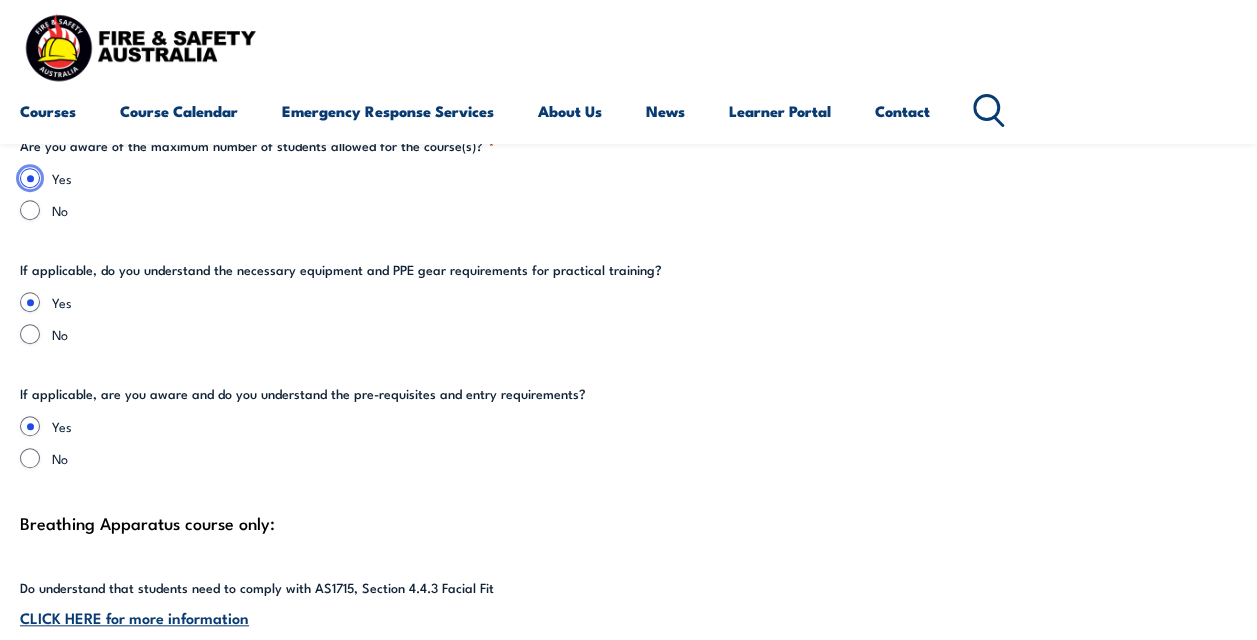 scroll, scrollTop: 4372, scrollLeft: 0, axis: vertical 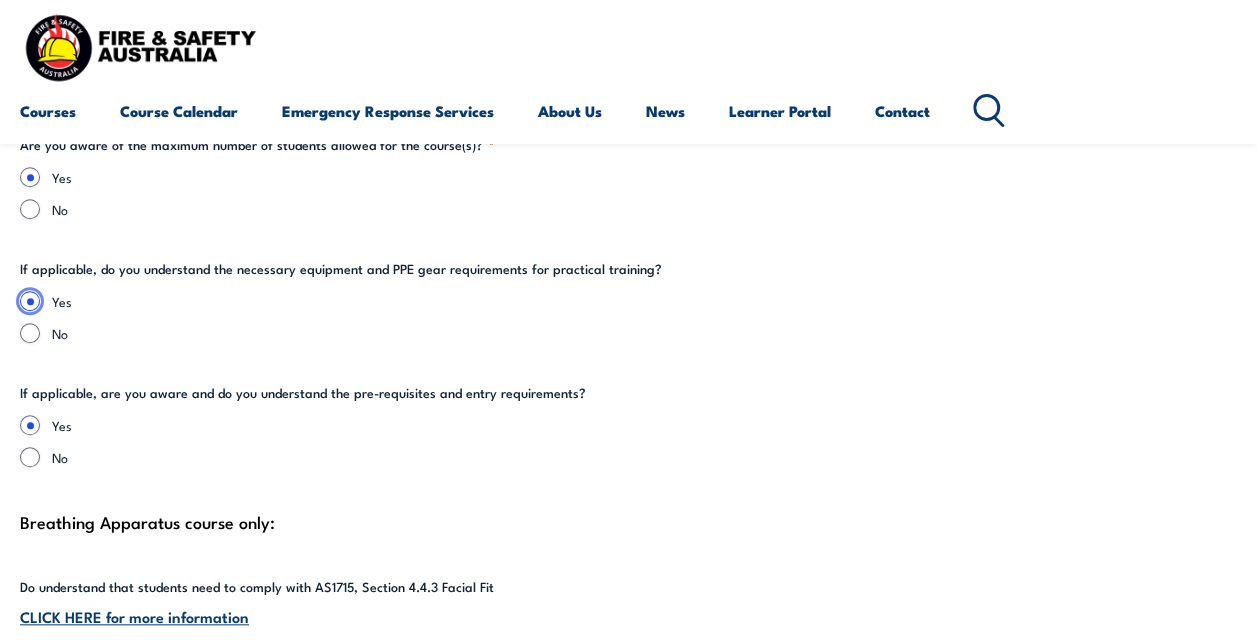 click on "Yes" at bounding box center (30, 301) 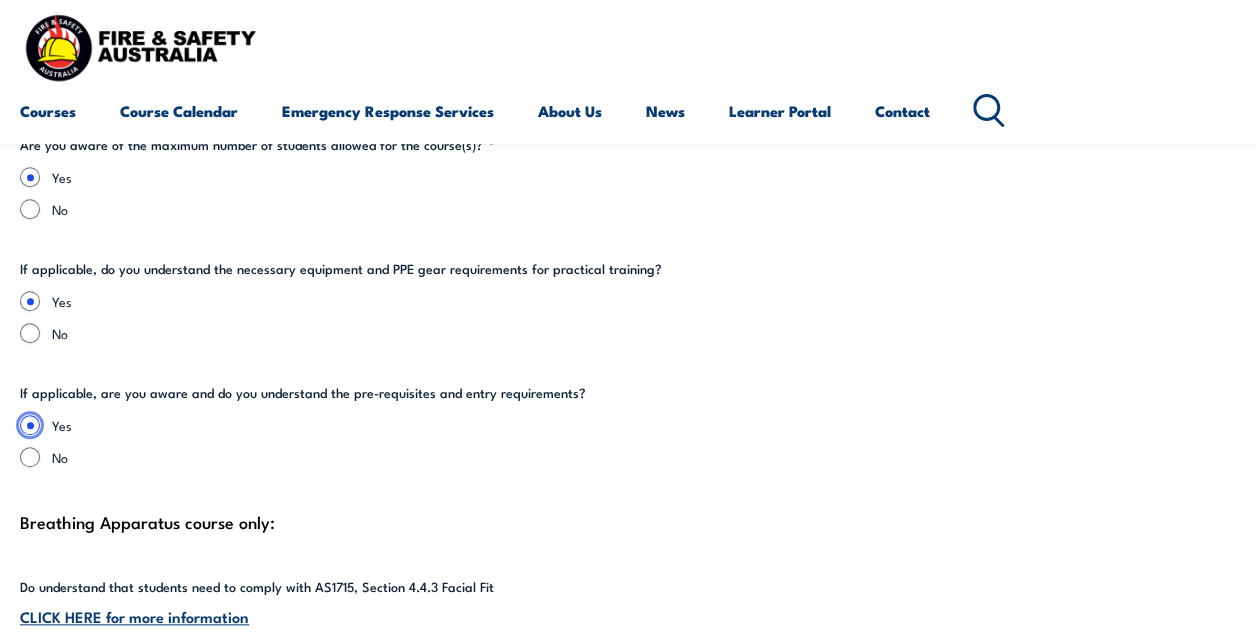 click on "Yes" at bounding box center [30, 425] 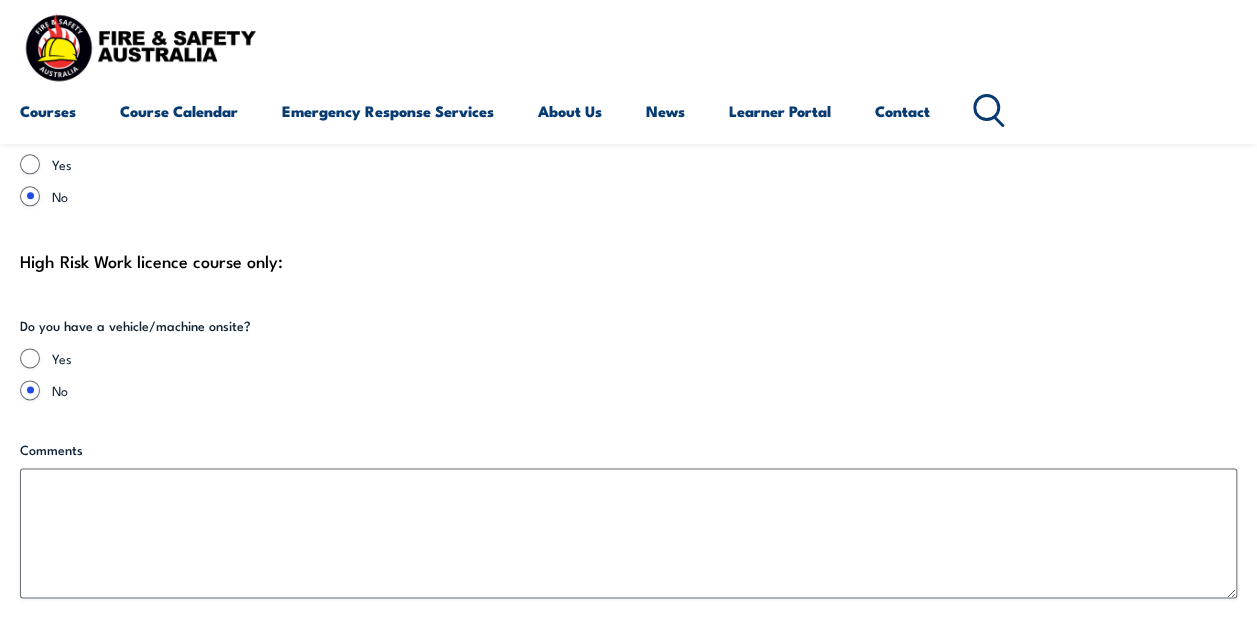 scroll, scrollTop: 4683, scrollLeft: 0, axis: vertical 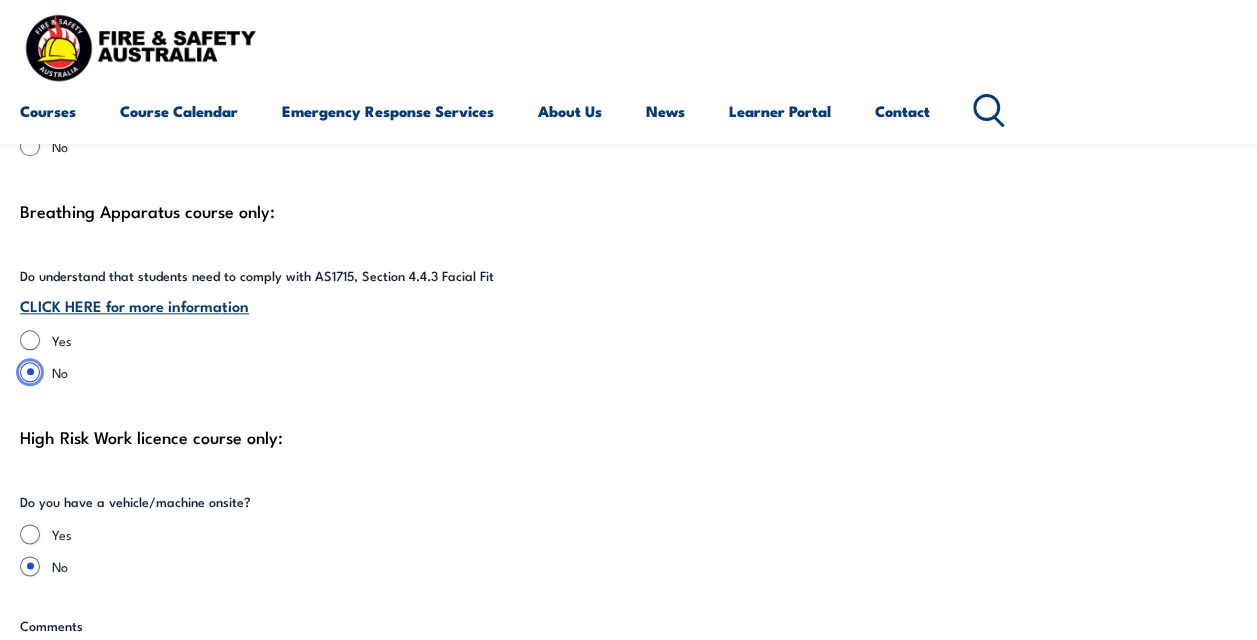 click on "No" at bounding box center [30, 372] 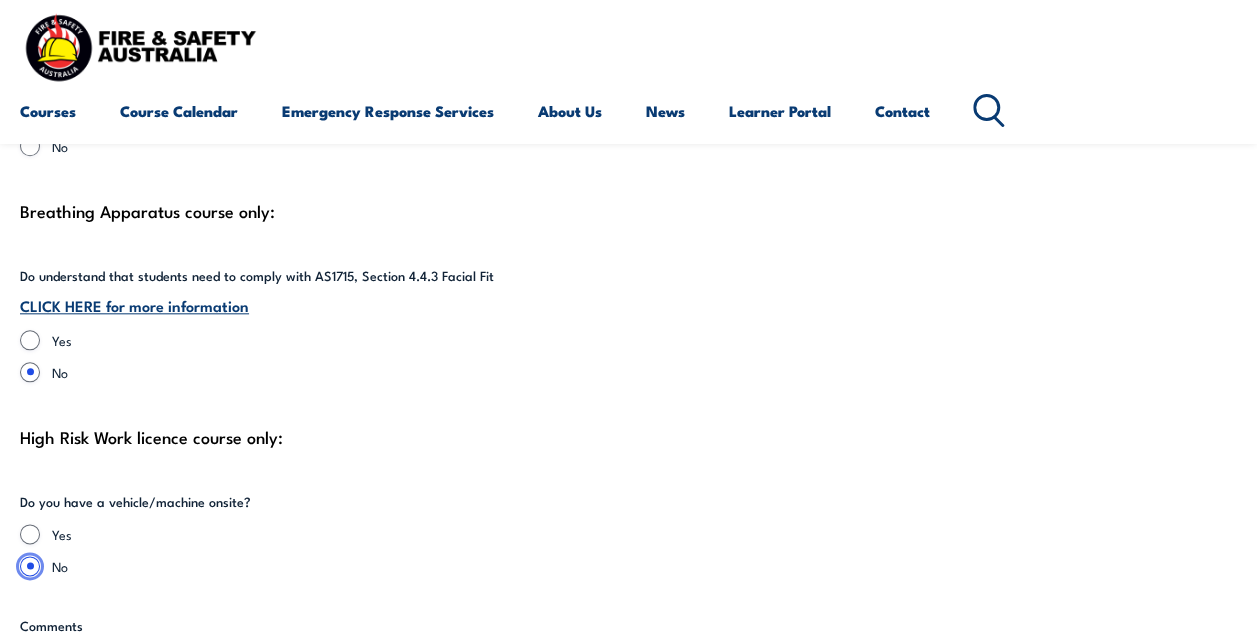 click on "No" at bounding box center (30, 566) 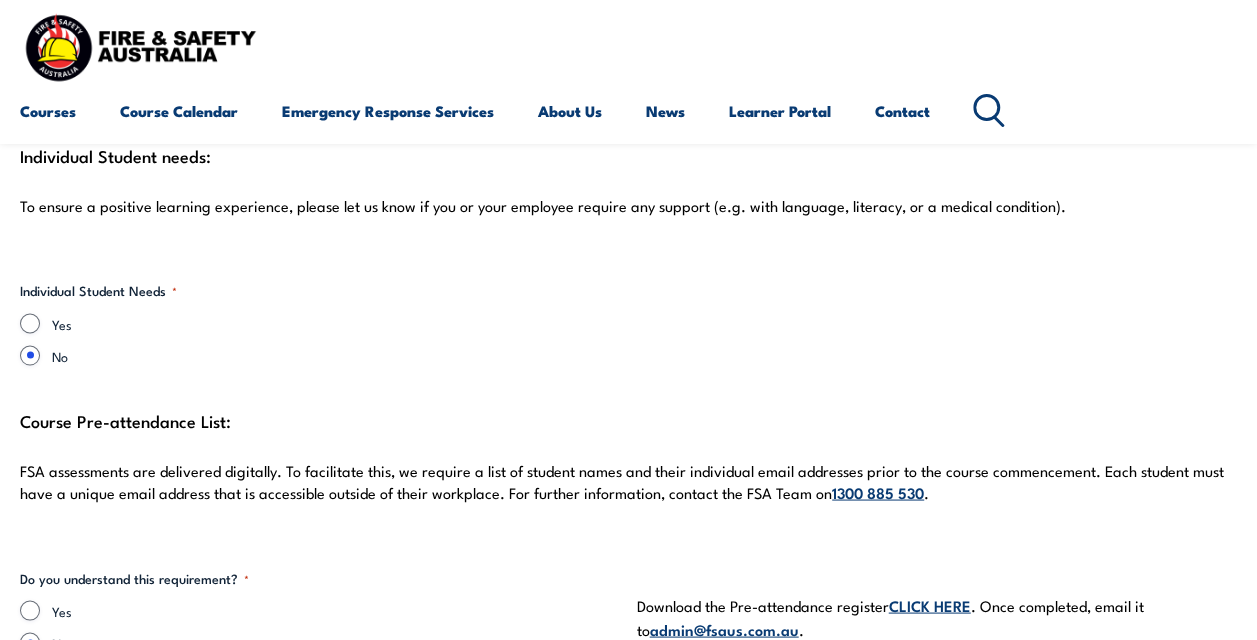 scroll, scrollTop: 5376, scrollLeft: 0, axis: vertical 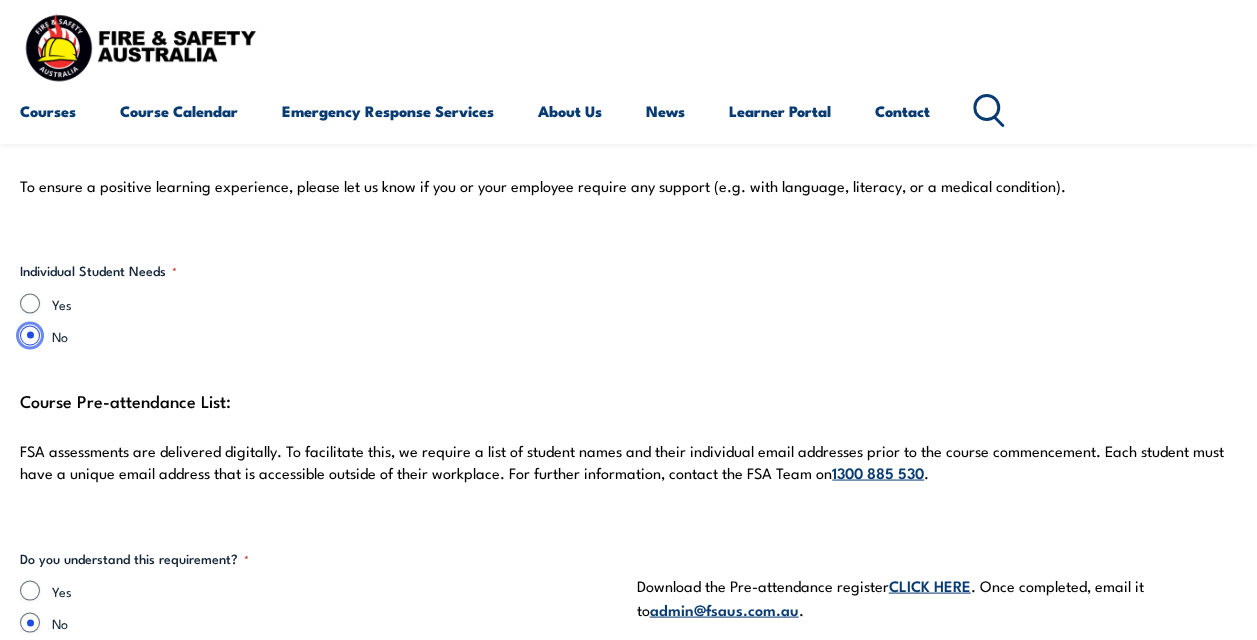 click on "No" at bounding box center (30, 335) 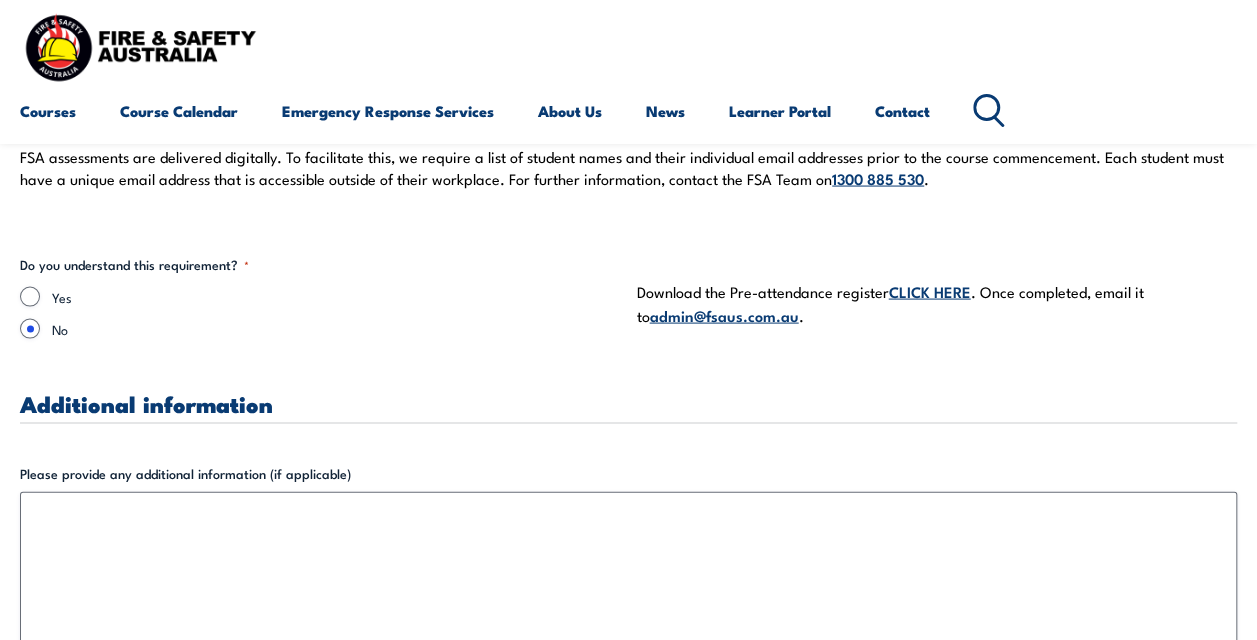 scroll, scrollTop: 5666, scrollLeft: 0, axis: vertical 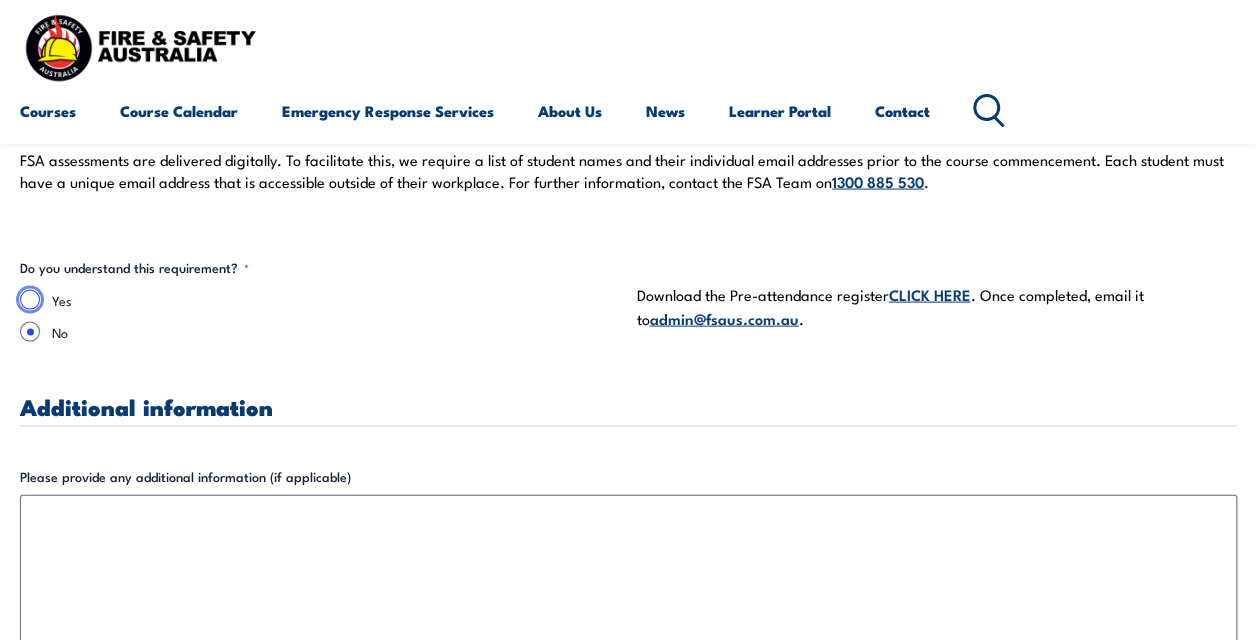 click on "Yes" at bounding box center (30, 300) 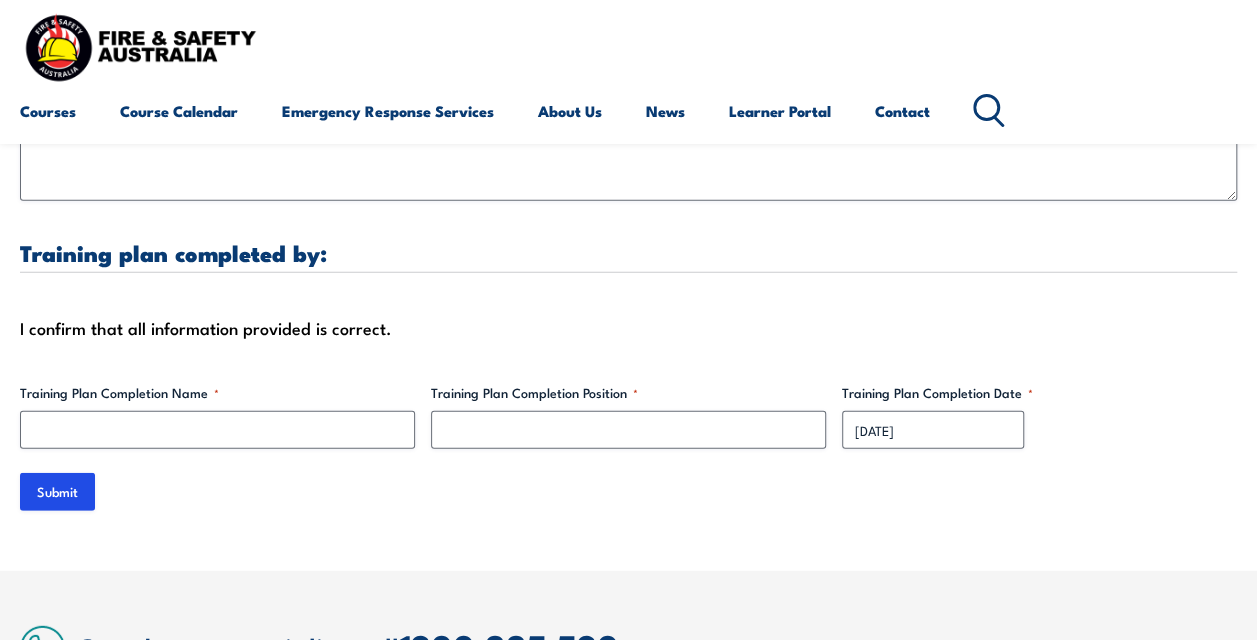 scroll, scrollTop: 6250, scrollLeft: 0, axis: vertical 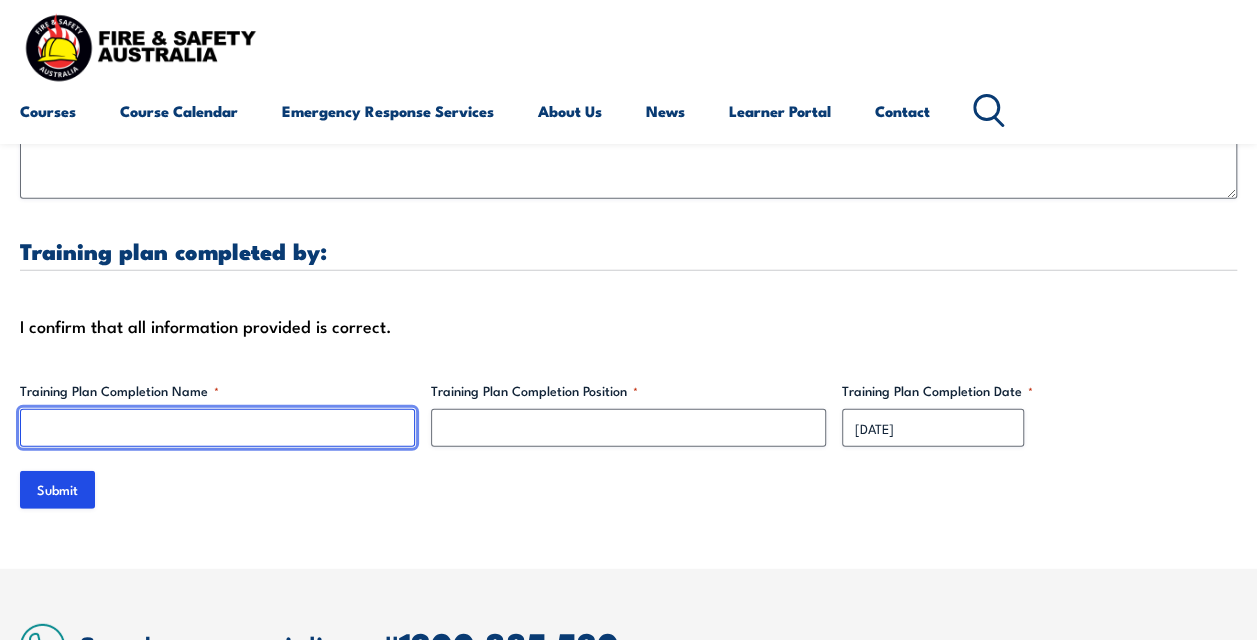 click on "Training Plan Completion Name *" at bounding box center (217, 428) 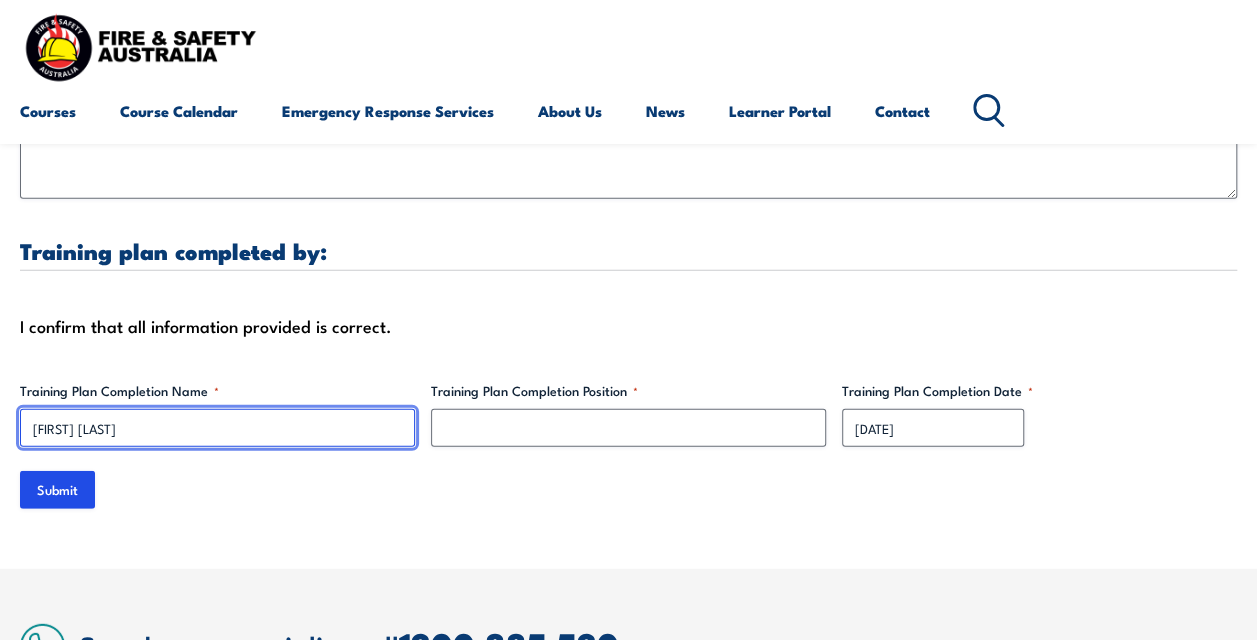 type on "[FIRST] [LAST]" 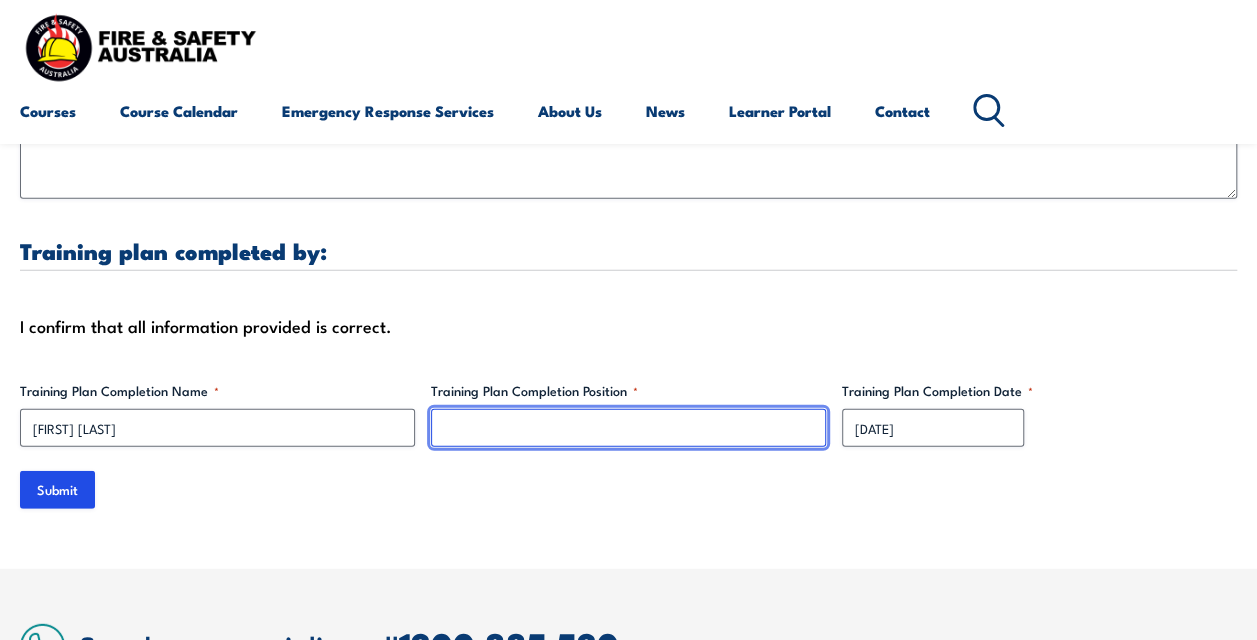 click on "Training Plan Completion Position *" at bounding box center [628, 428] 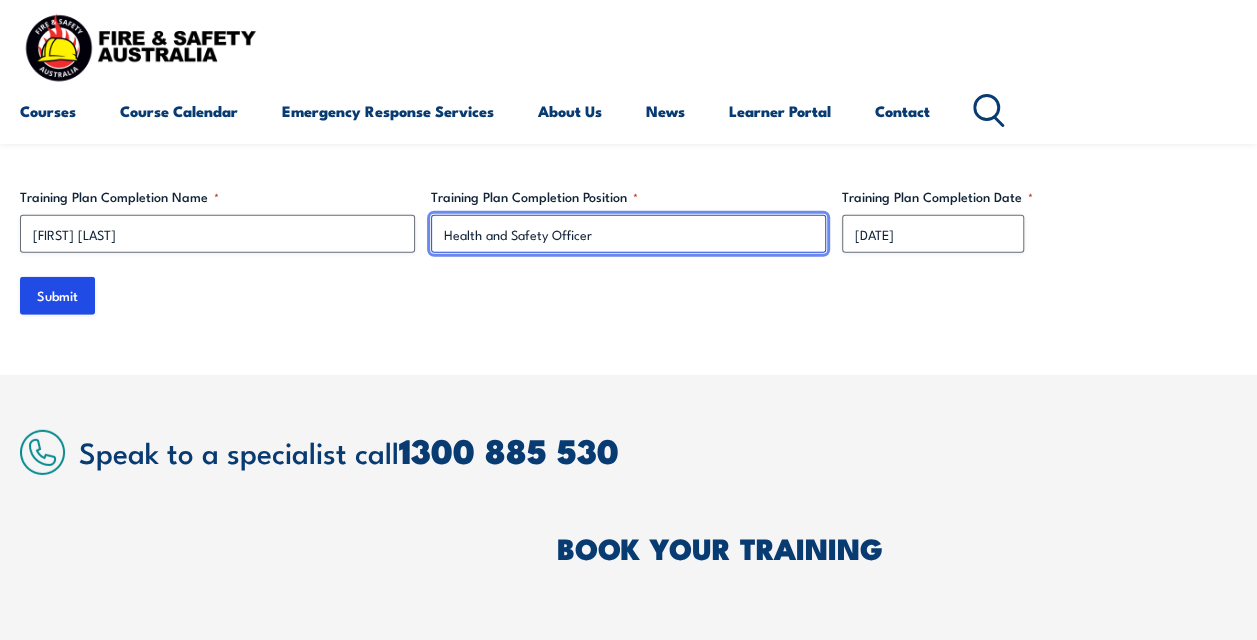 scroll, scrollTop: 6445, scrollLeft: 0, axis: vertical 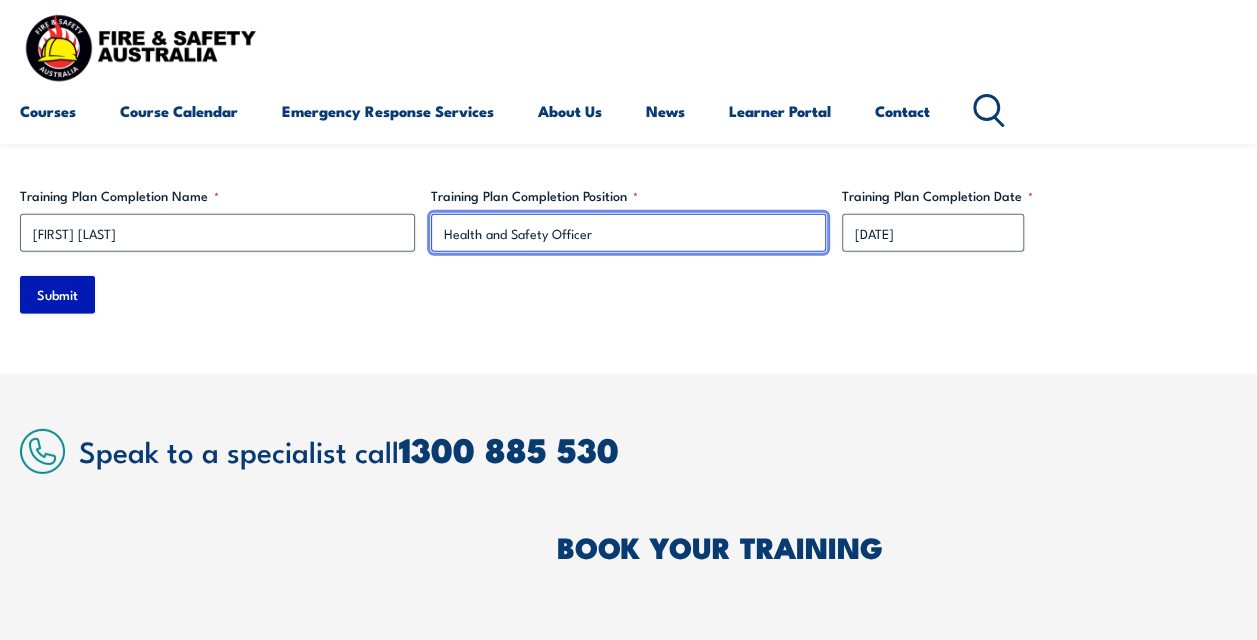 type on "Health and Safety Officer" 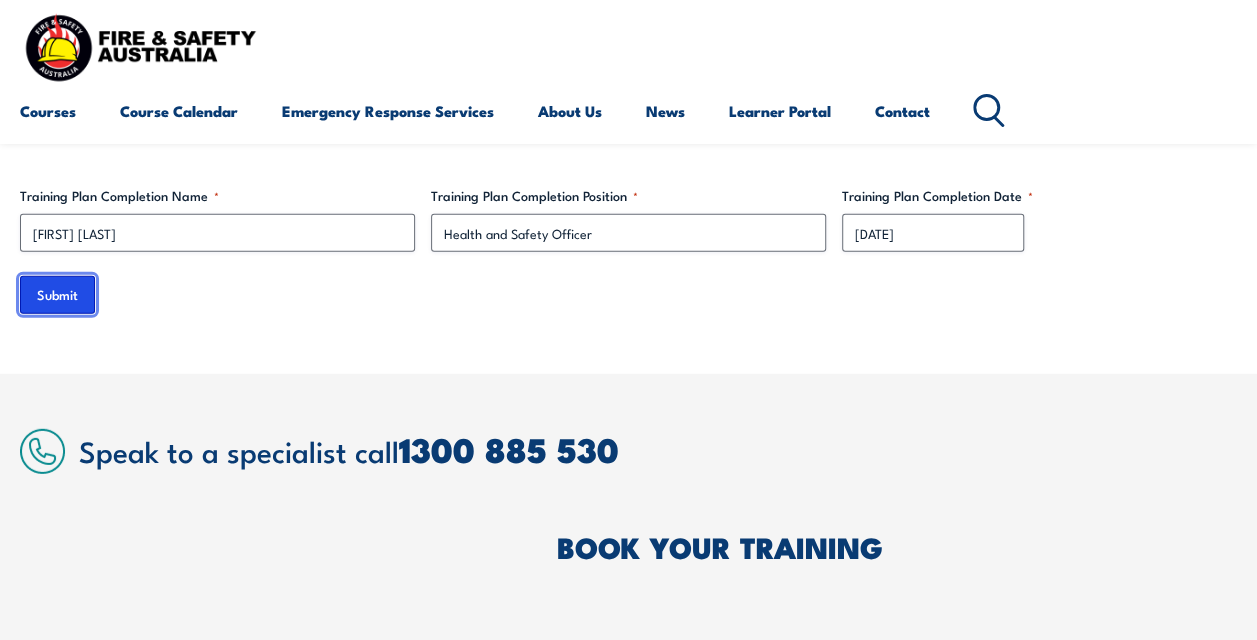 click on "Submit" at bounding box center [57, 295] 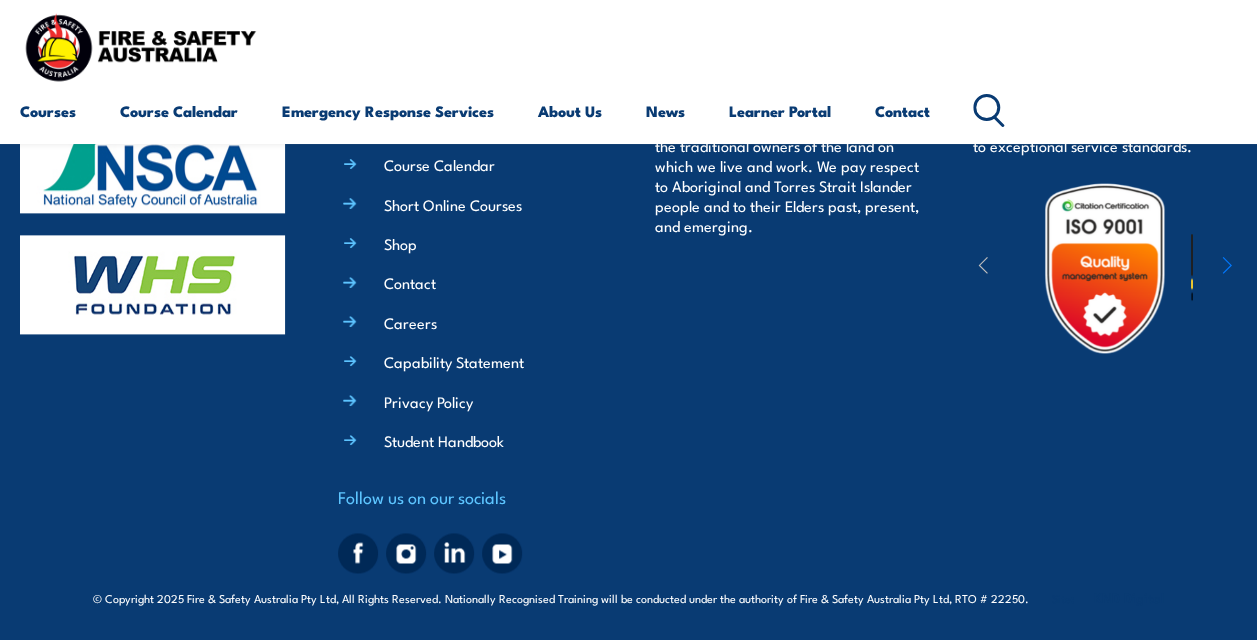 scroll, scrollTop: 0, scrollLeft: 0, axis: both 